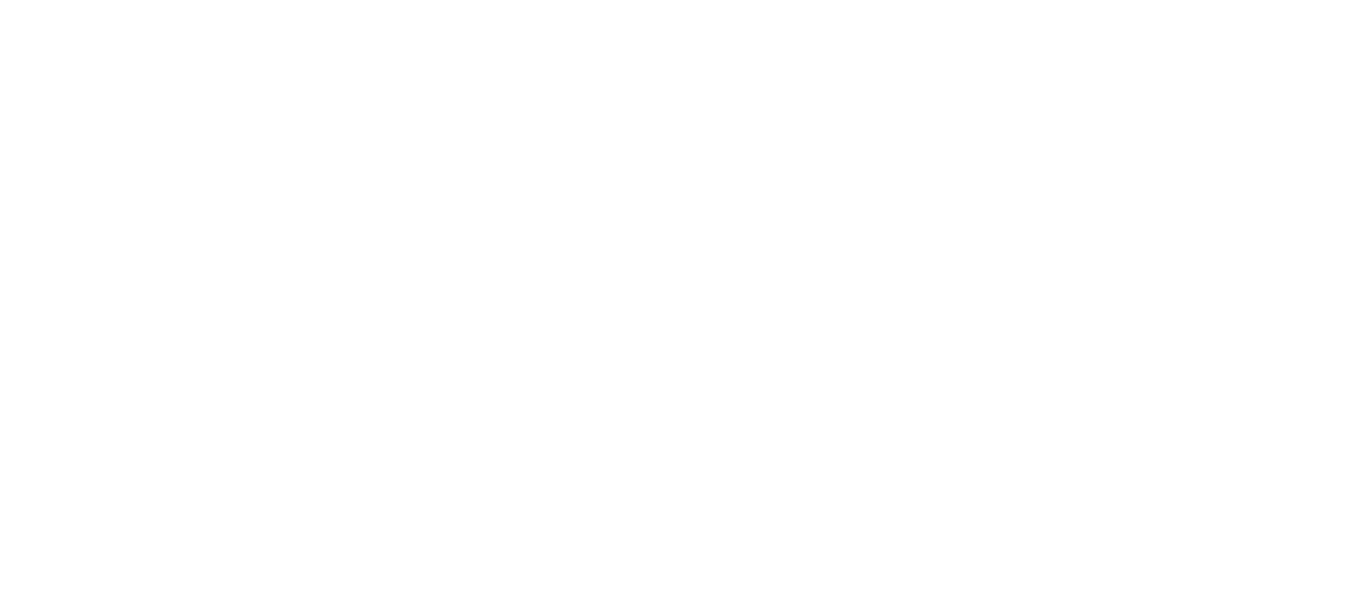 scroll, scrollTop: 0, scrollLeft: 0, axis: both 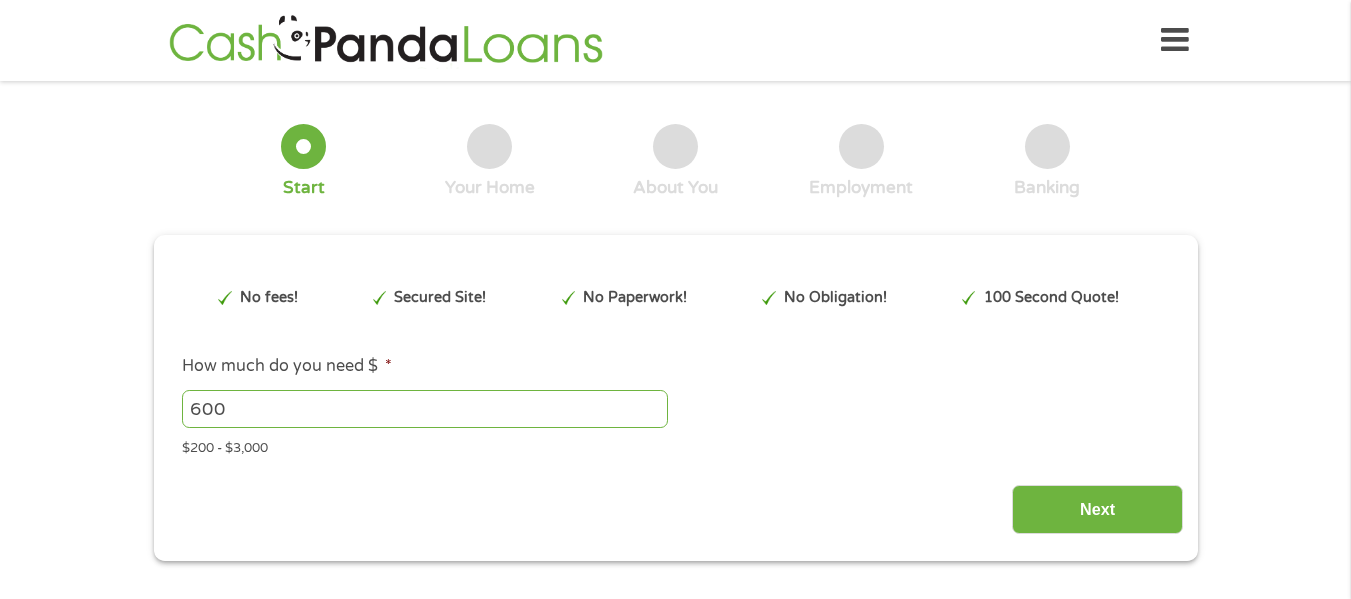 type on "EAIaIQobChMIuJbd-5n5jgMV325_AB0RZzrJEAAYBCAAEgLXXfD_BwE" 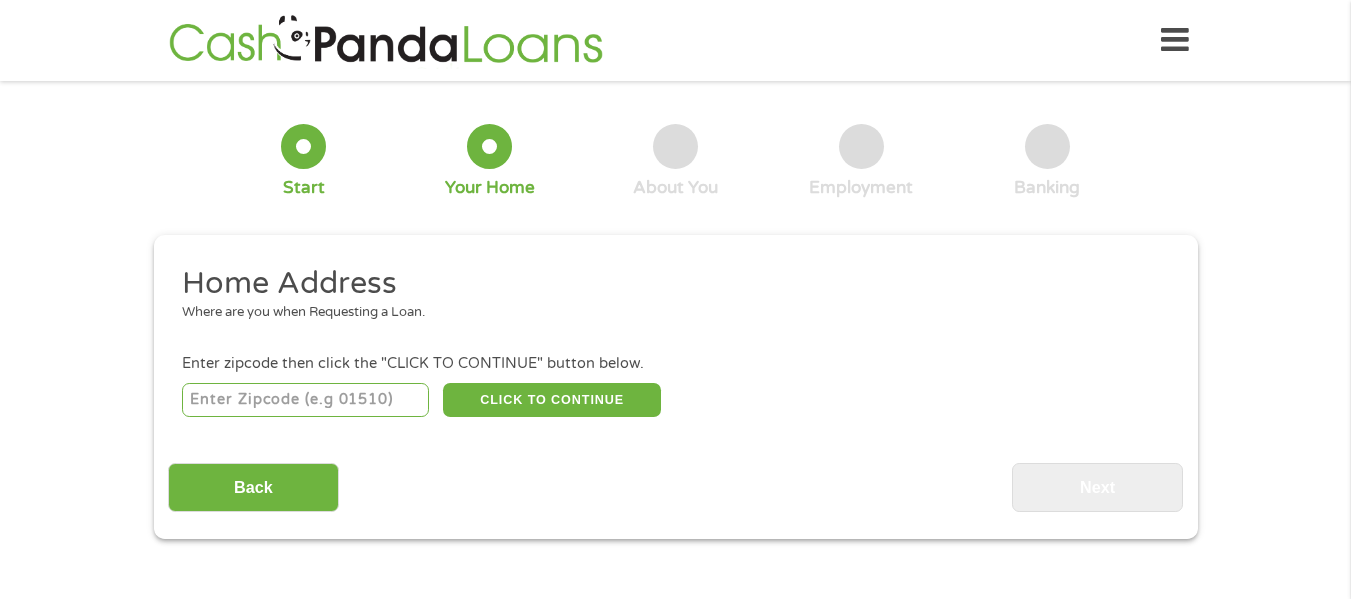 drag, startPoint x: 325, startPoint y: 379, endPoint x: 327, endPoint y: 396, distance: 17.117243 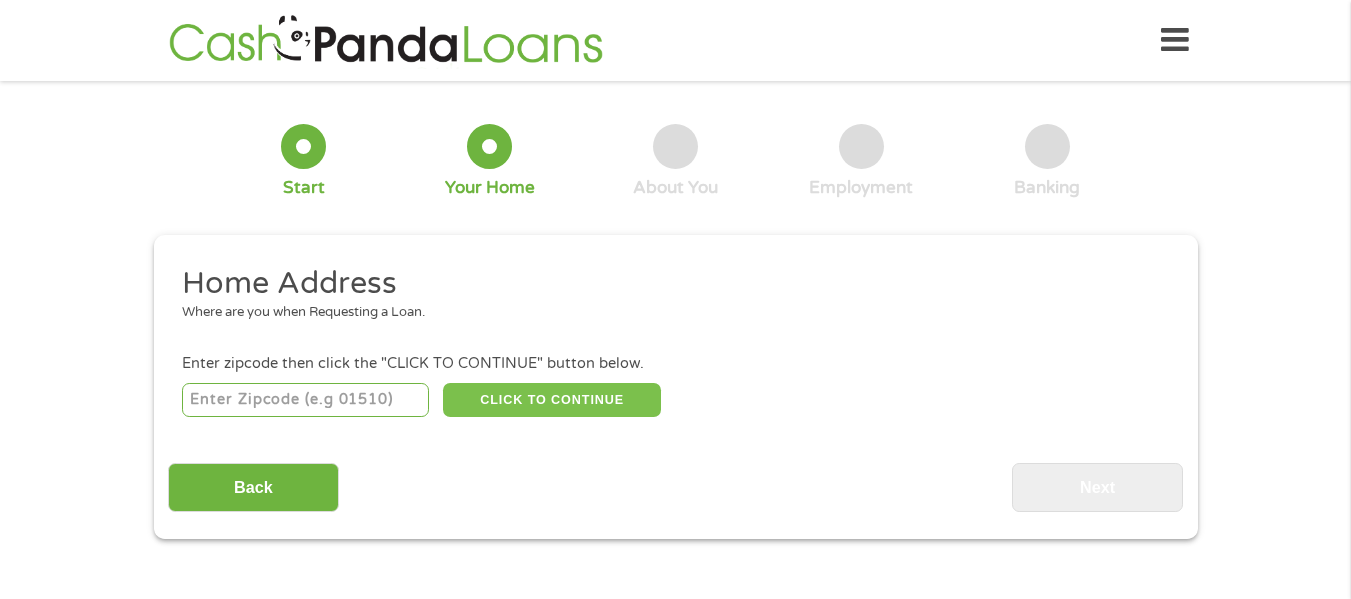 type on "[ACCOUNT_NUMBER]" 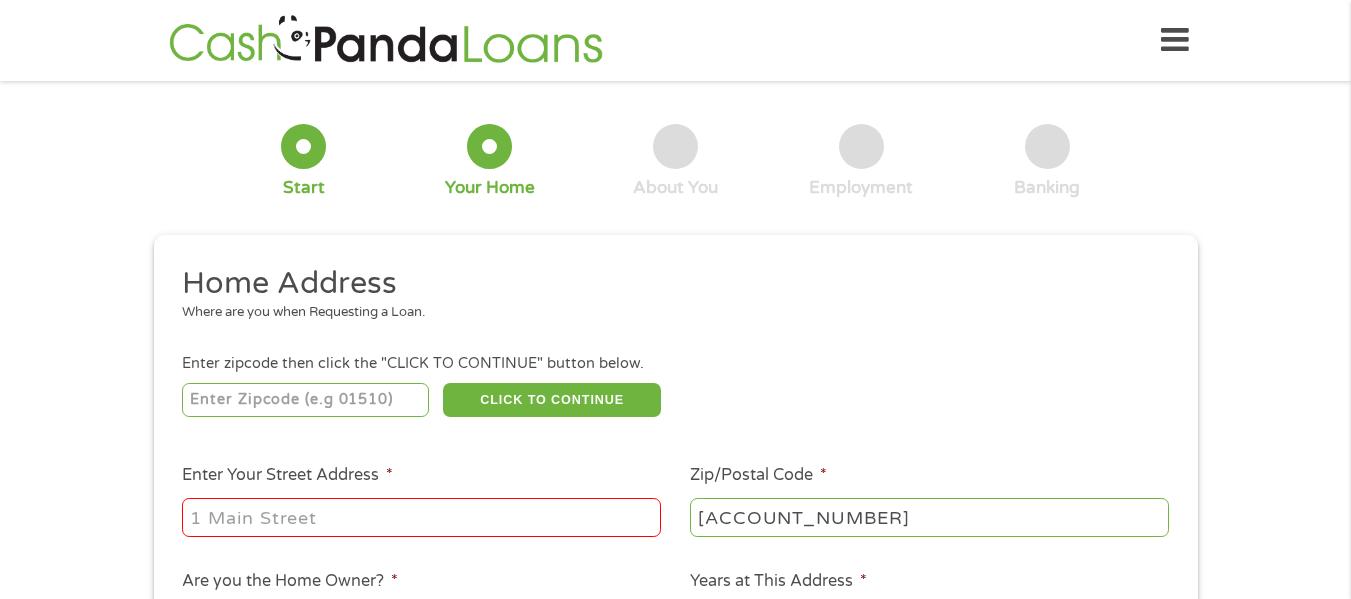 click on "Enter Your Street Address *" at bounding box center [422, 501] 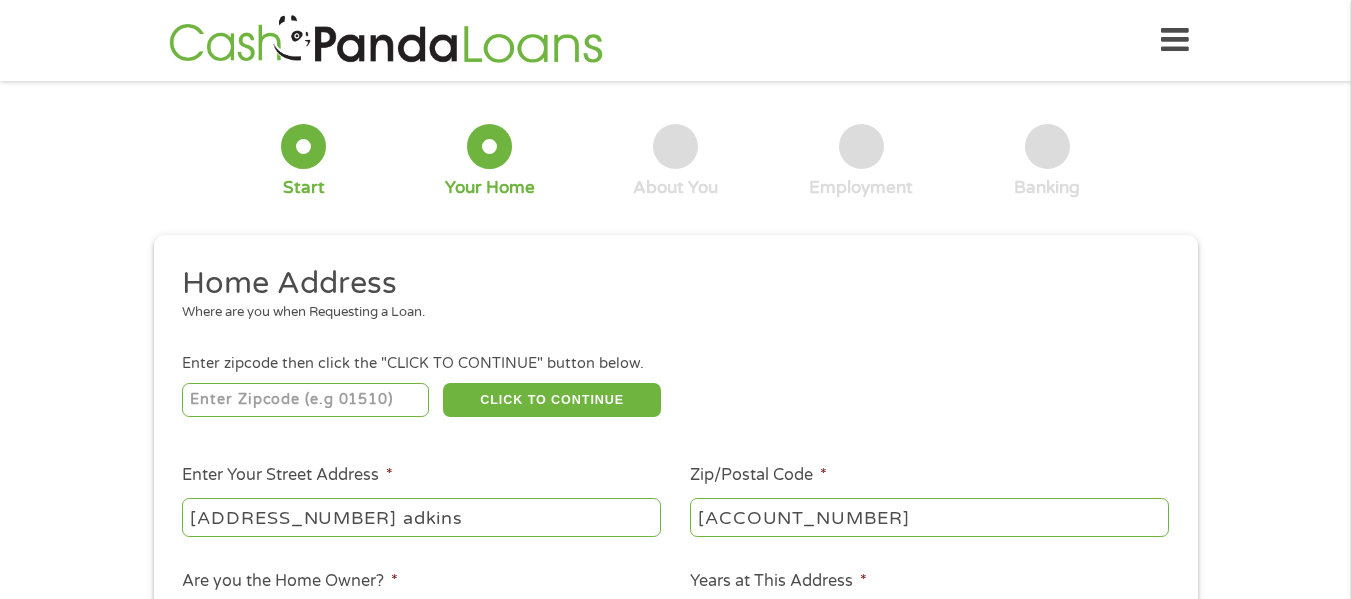 click on "[ADDRESS_NUMBER] adkins" at bounding box center (421, 517) 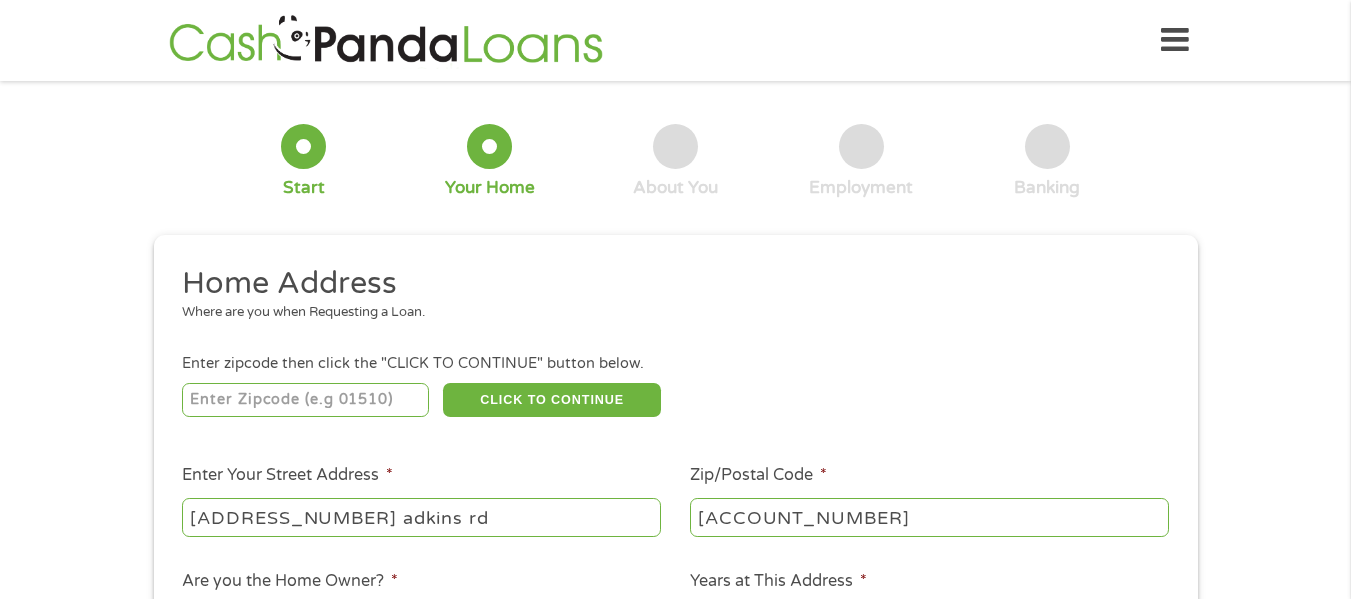 type on "[ADDRESS_NUMBER] adkins rd" 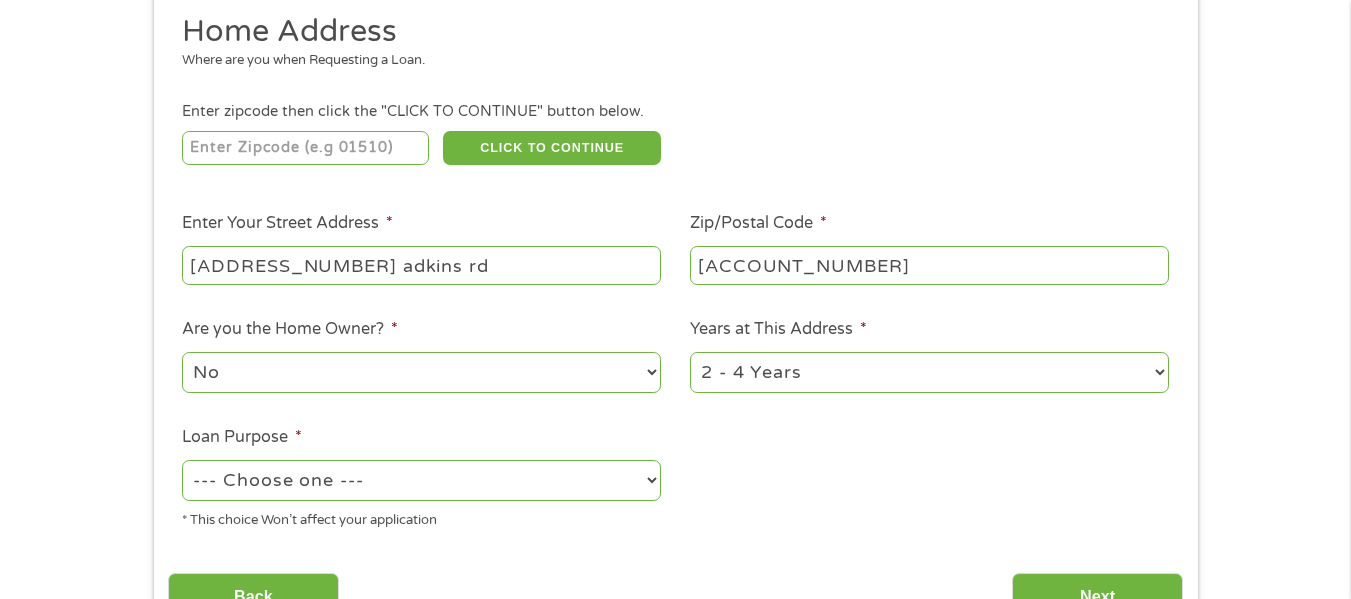 scroll, scrollTop: 360, scrollLeft: 0, axis: vertical 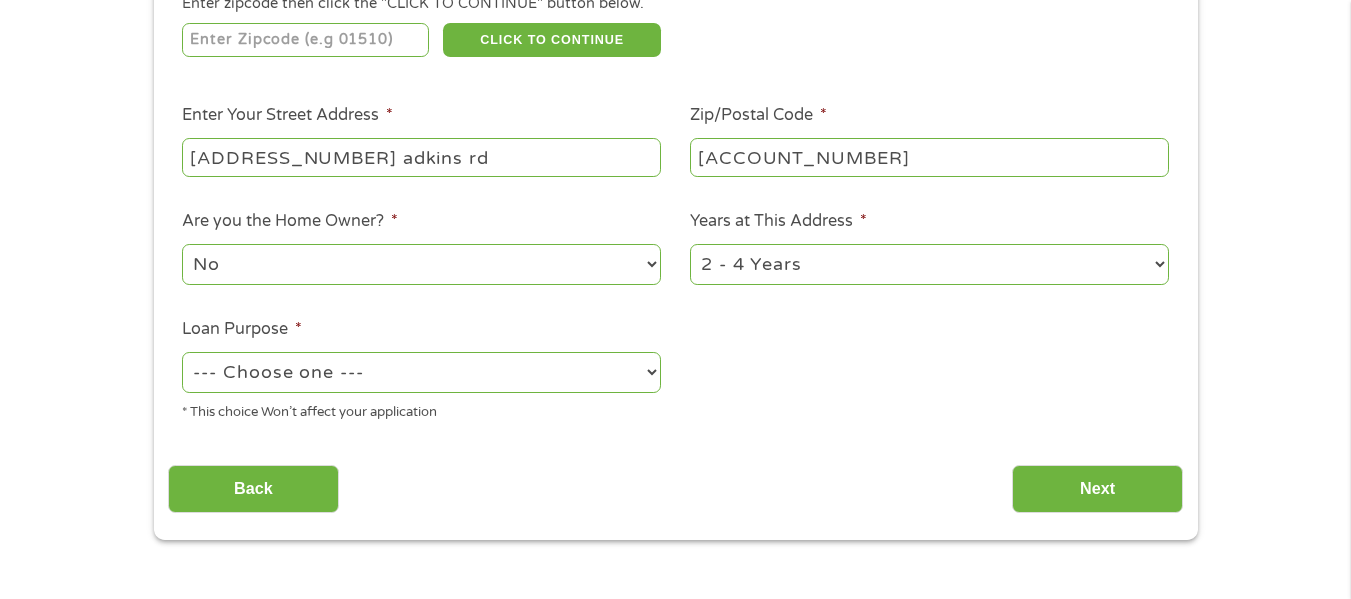 click on "1 Year or less 1 - 2 Years 2 - 4 Years Over 4 Years" at bounding box center (929, 264) 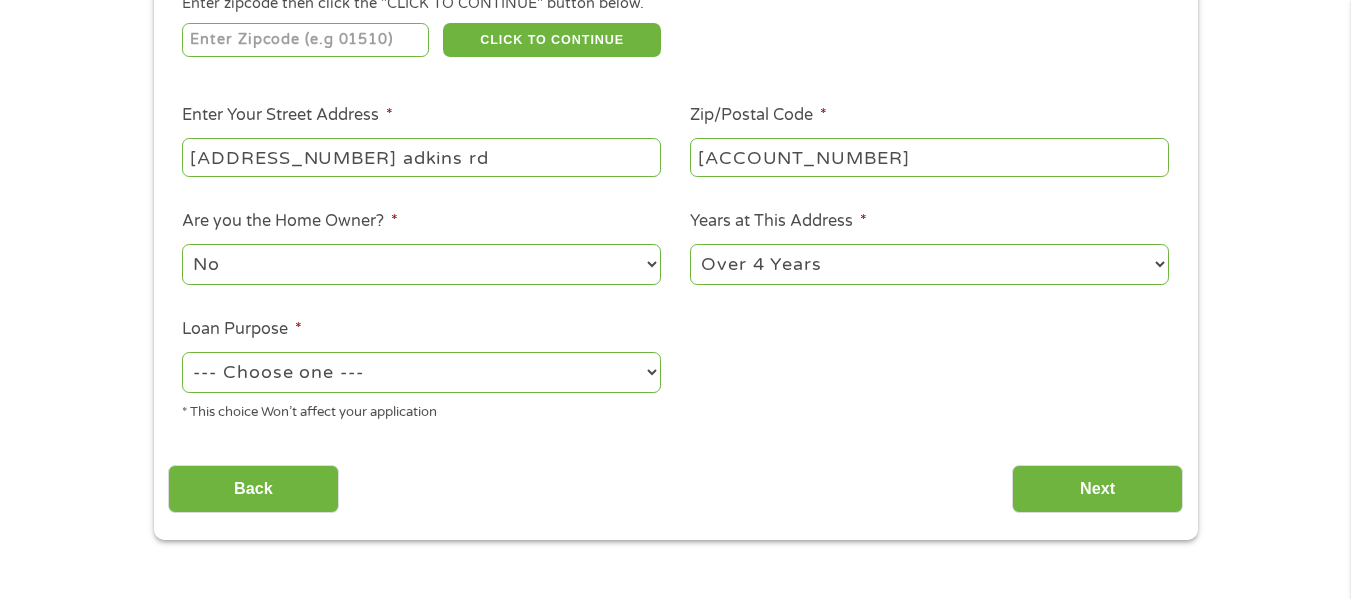click on "1 Year or less 1 - 2 Years 2 - 4 Years Over 4 Years" at bounding box center [929, 264] 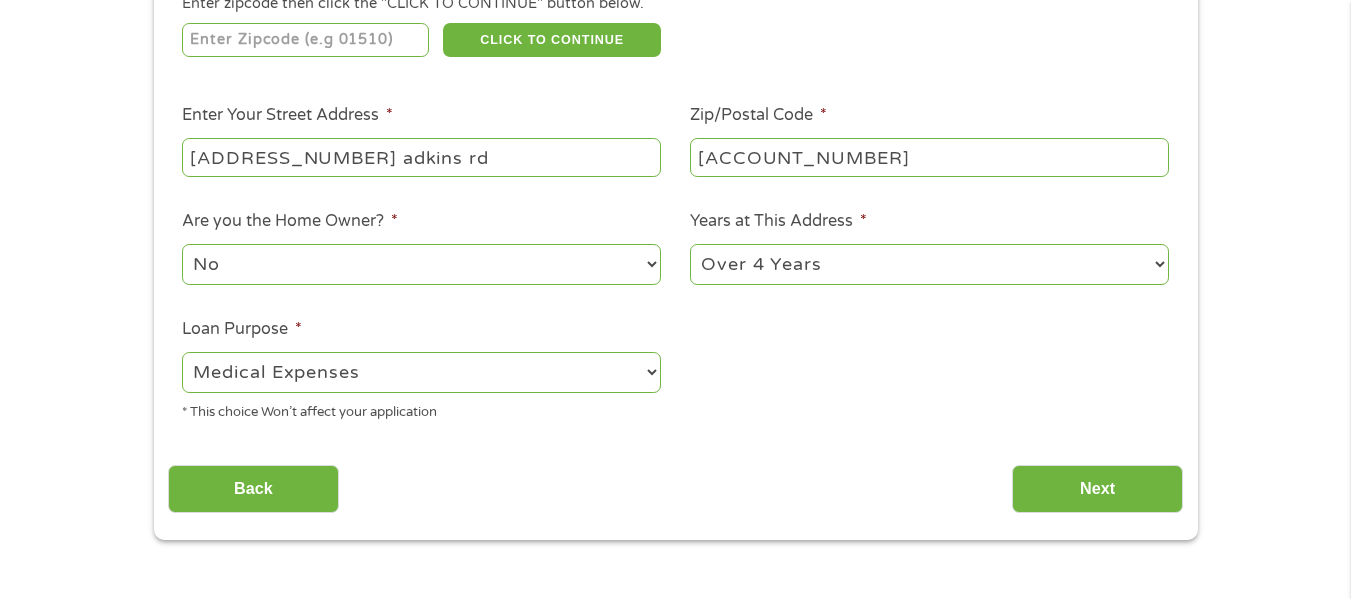 click on "--- Choose one --- Pay Bills Debt Consolidation Home Improvement Major Purchase Car Loan Short Term Cash Medical Expenses Other" at bounding box center (421, 372) 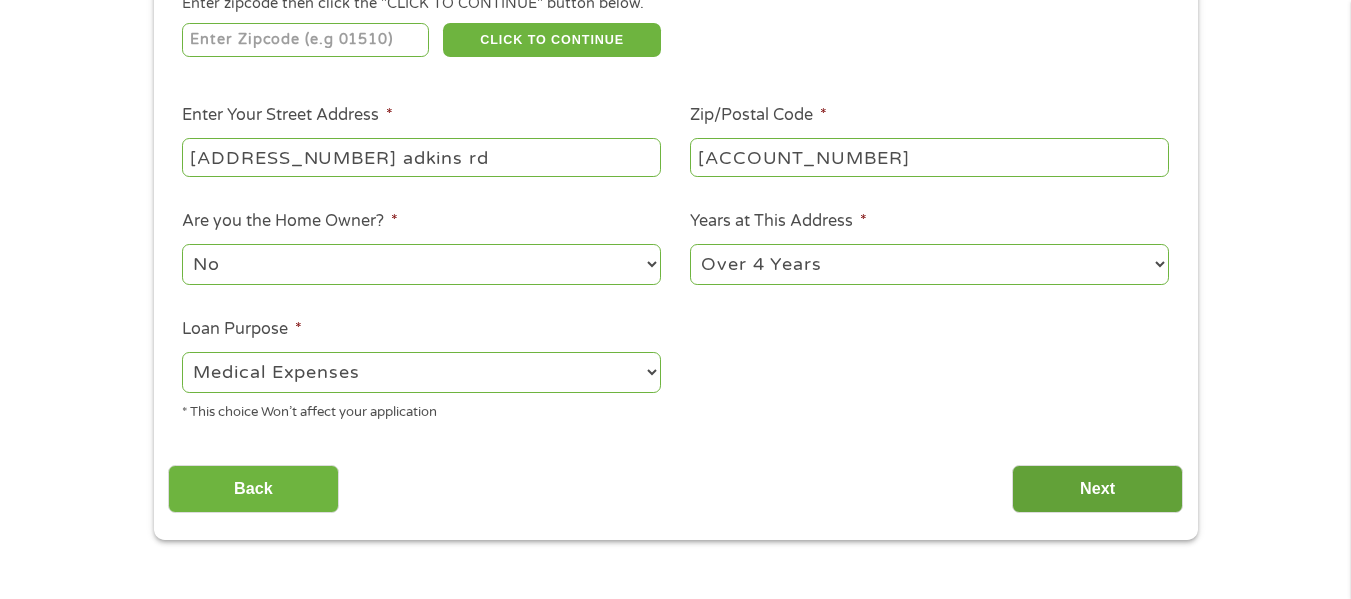 click on "Next" at bounding box center [1097, 489] 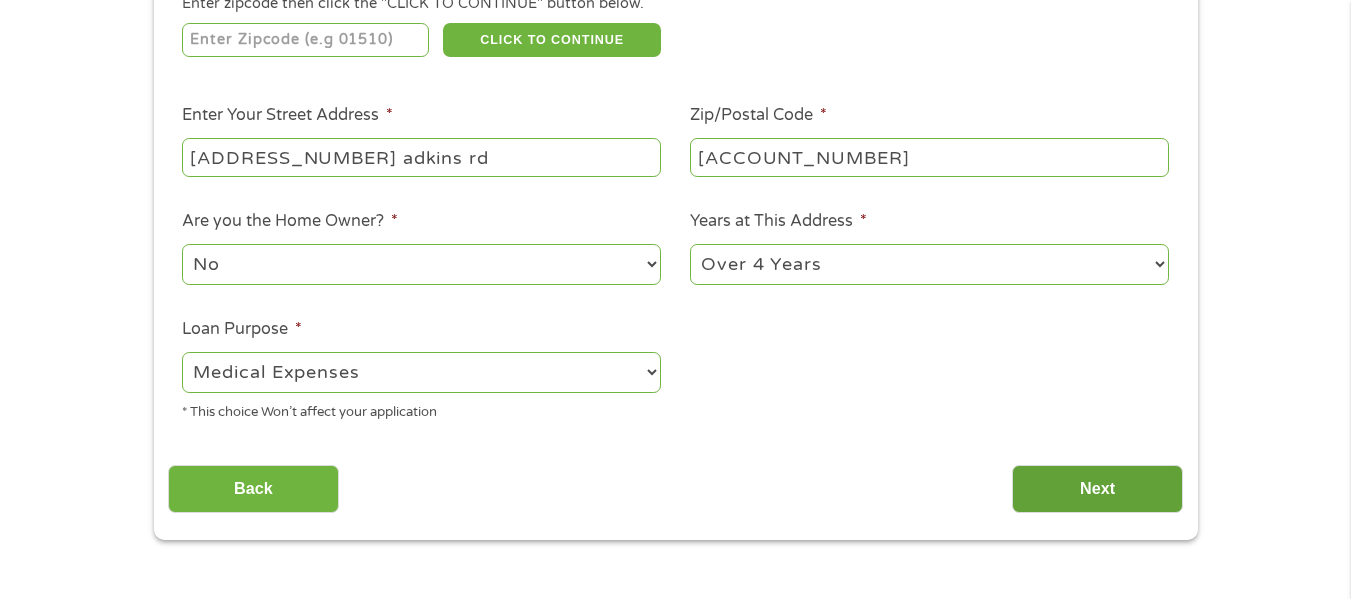 scroll, scrollTop: 8, scrollLeft: 8, axis: both 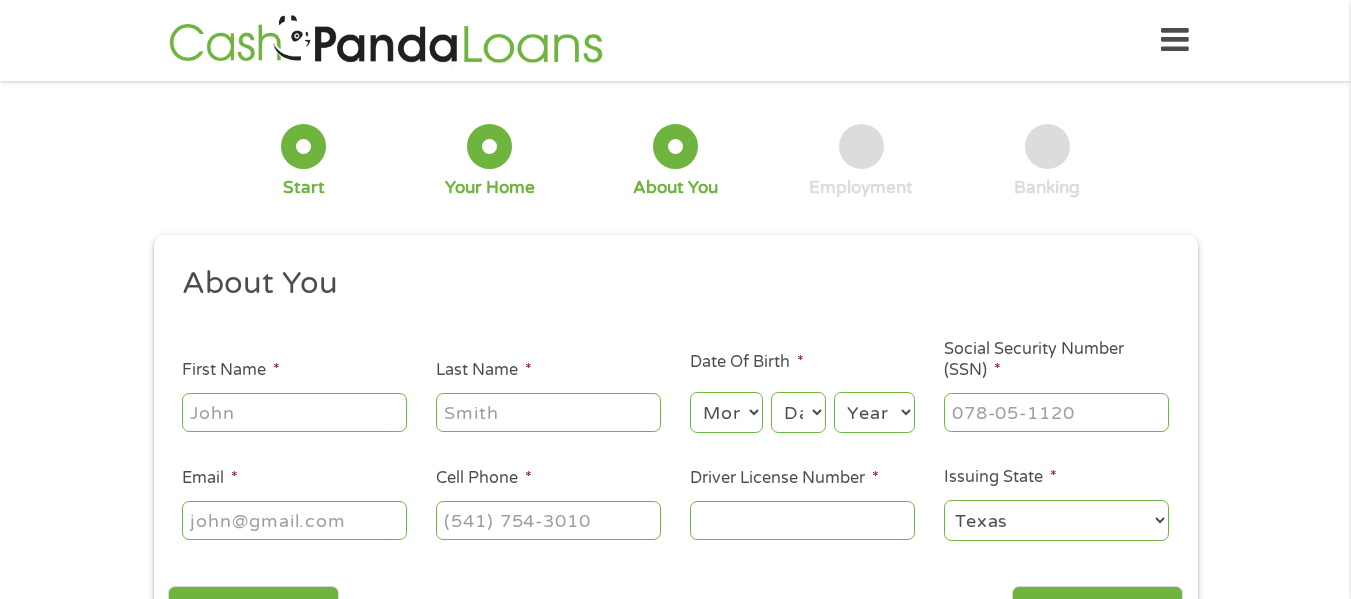 click on "First Name *" at bounding box center [294, 412] 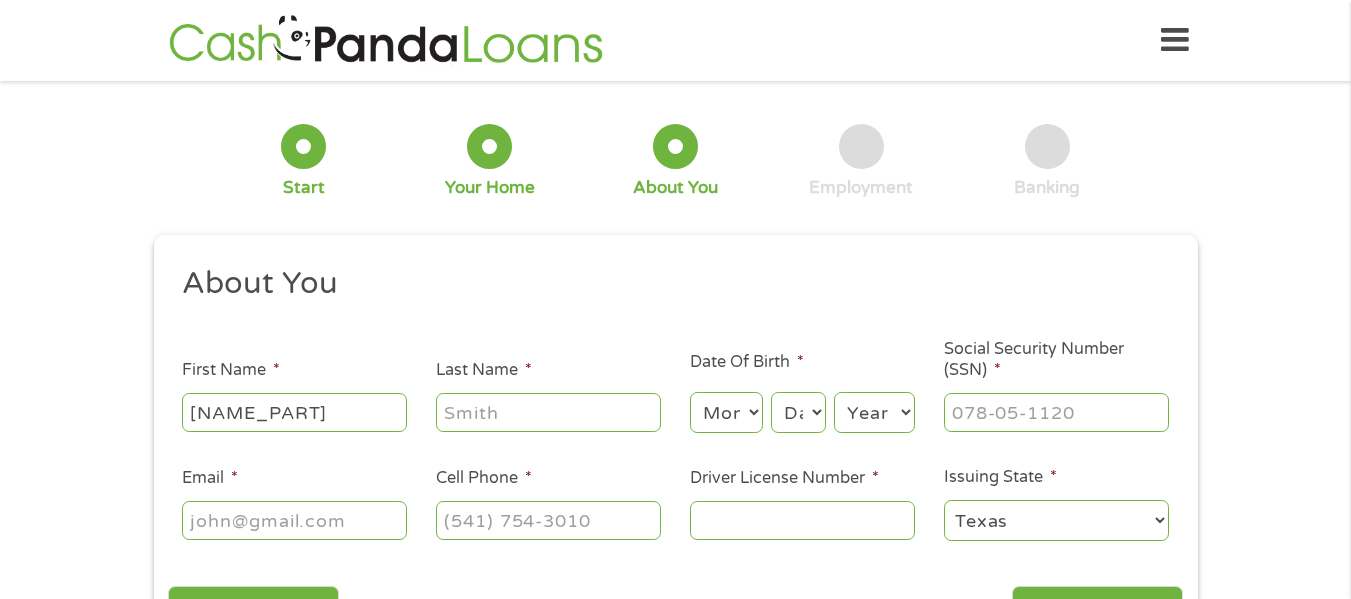 type on "[NAME_PART]" 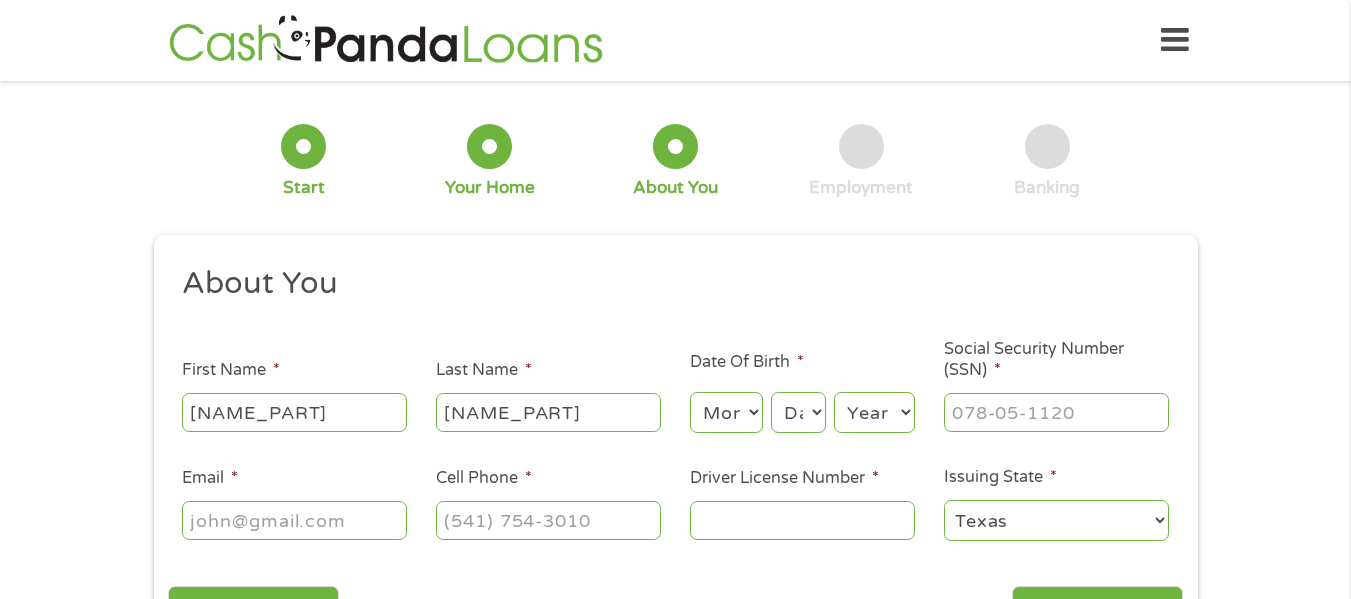 type on "[NAME_PART]" 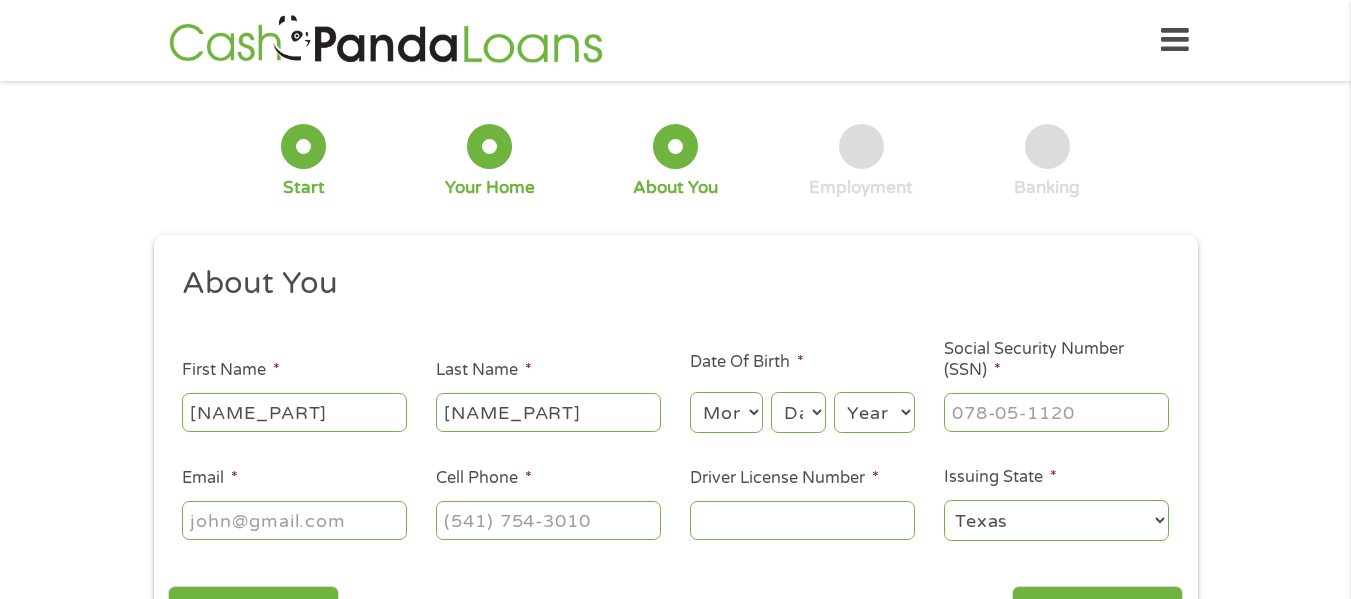 select on "12" 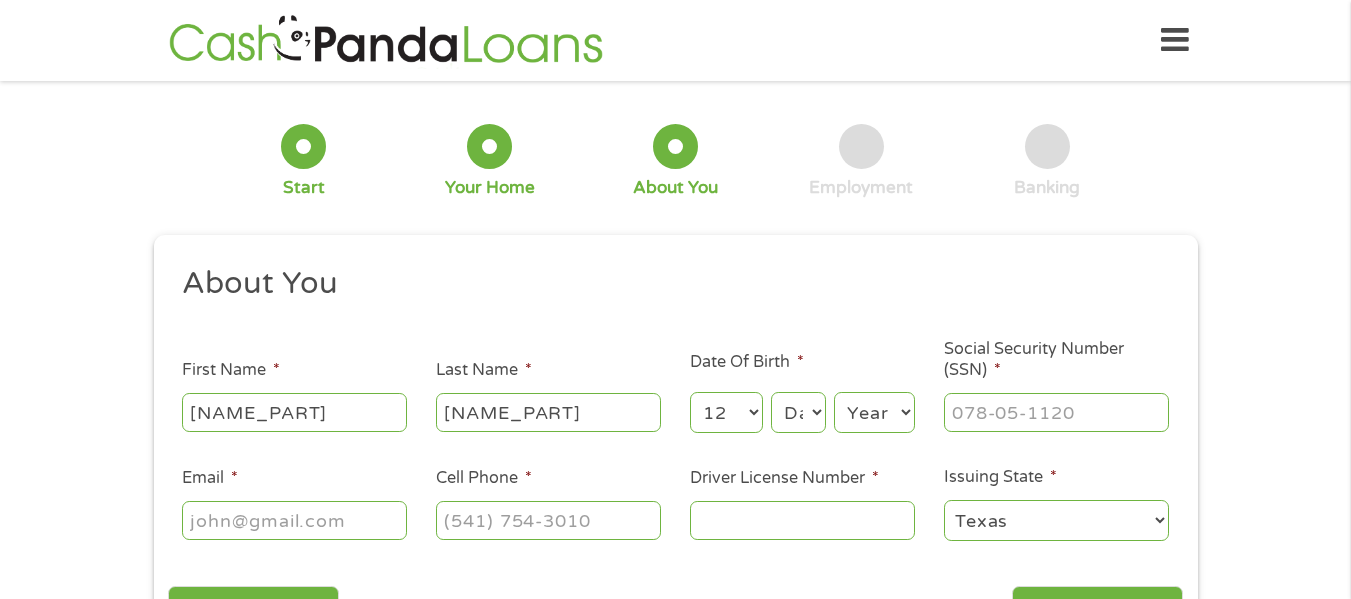 click on "Month 1 2 3 4 5 6 7 8 9 10 11 12" at bounding box center [726, 412] 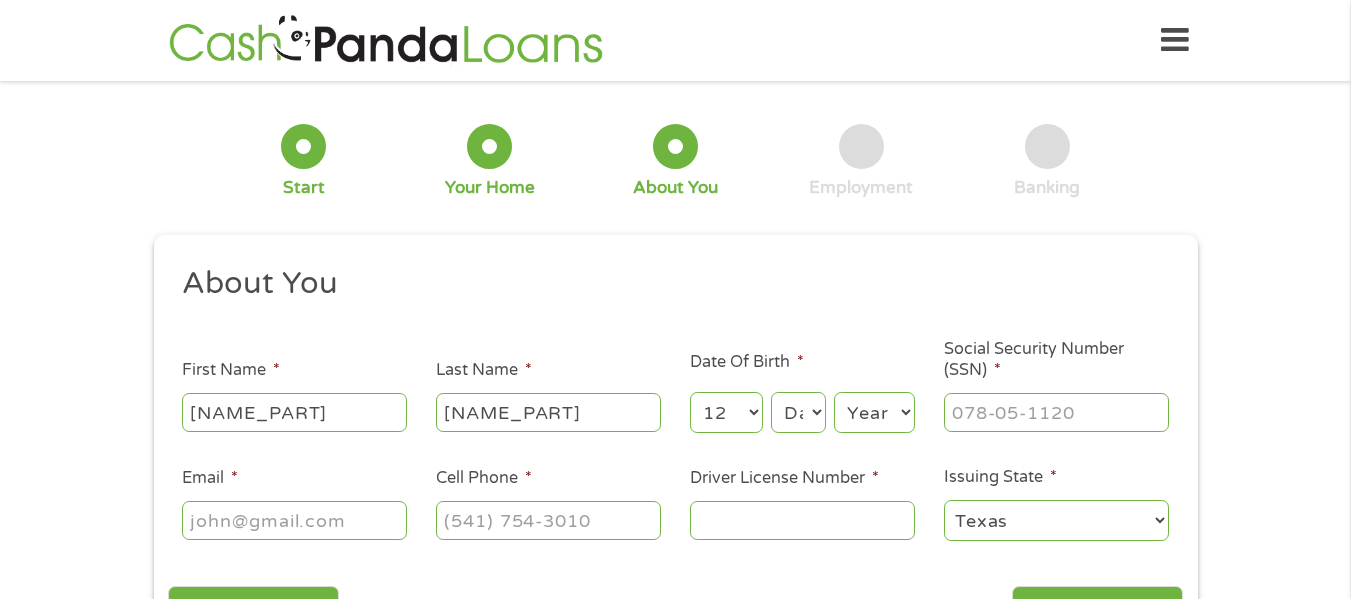 click on "Day 1 2 3 4 5 6 7 8 9 10 11 12 13 14 15 16 17 18 19 20 21 22 23 24 25 26 27 28 29 30 31" at bounding box center [798, 412] 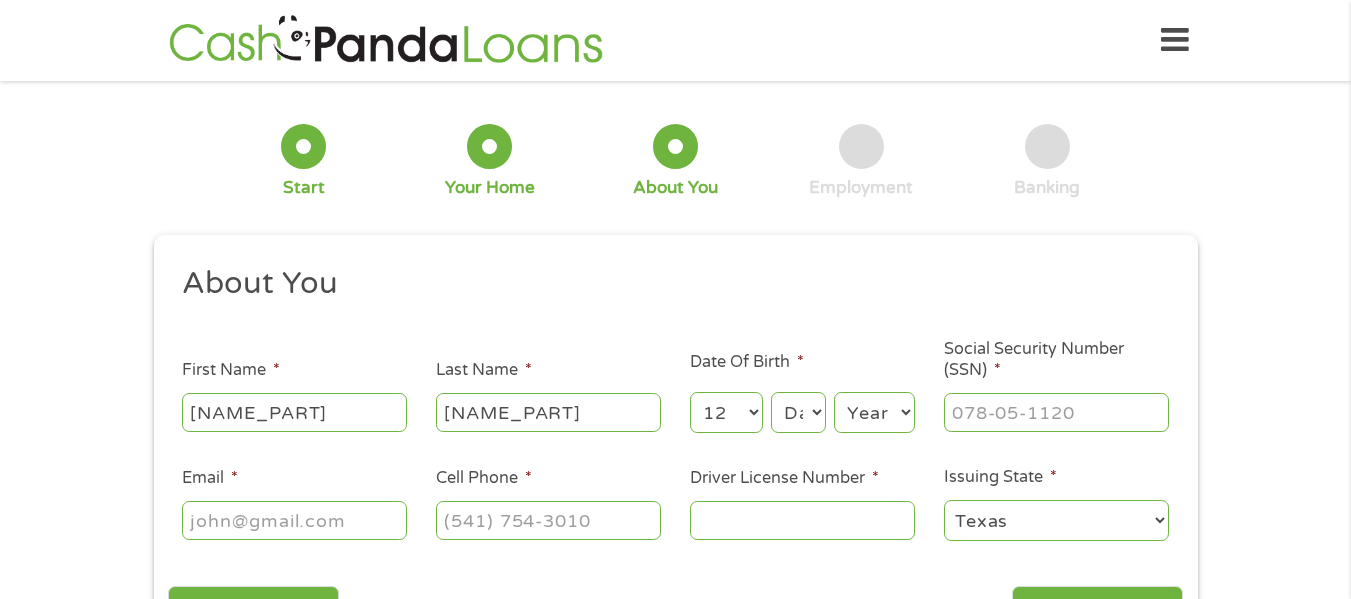 select on "2" 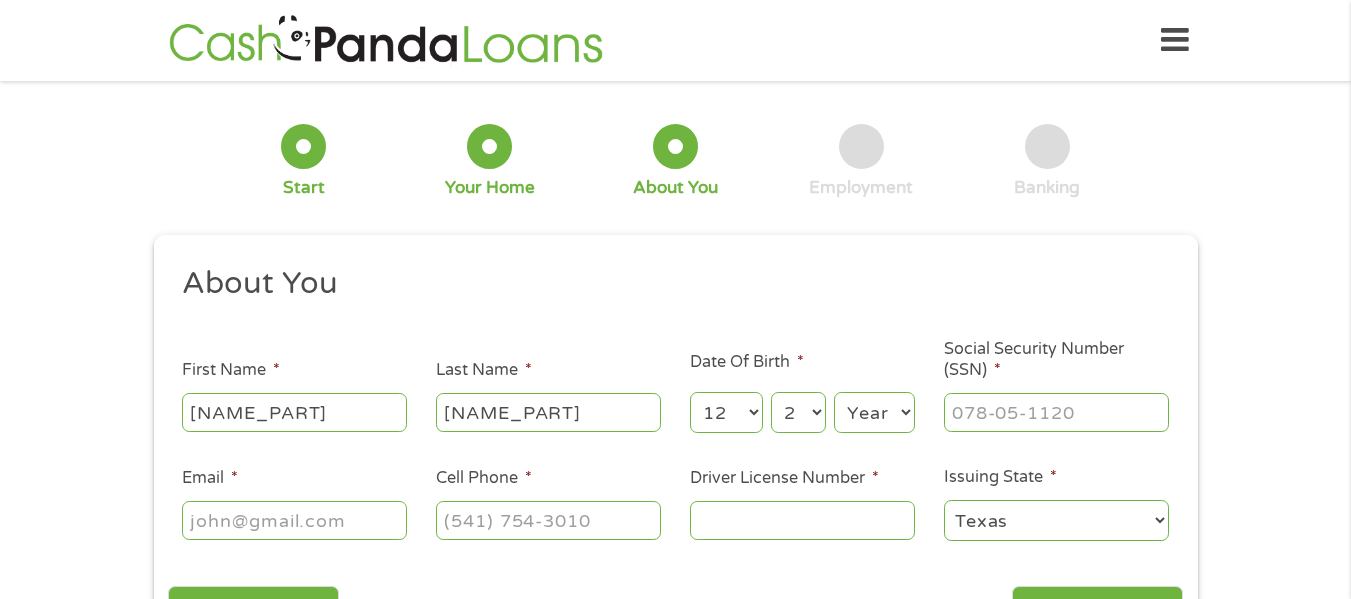 click on "Day 1 2 3 4 5 6 7 8 9 10 11 12 13 14 15 16 17 18 19 20 21 22 23 24 25 26 27 28 29 30 31" at bounding box center (798, 412) 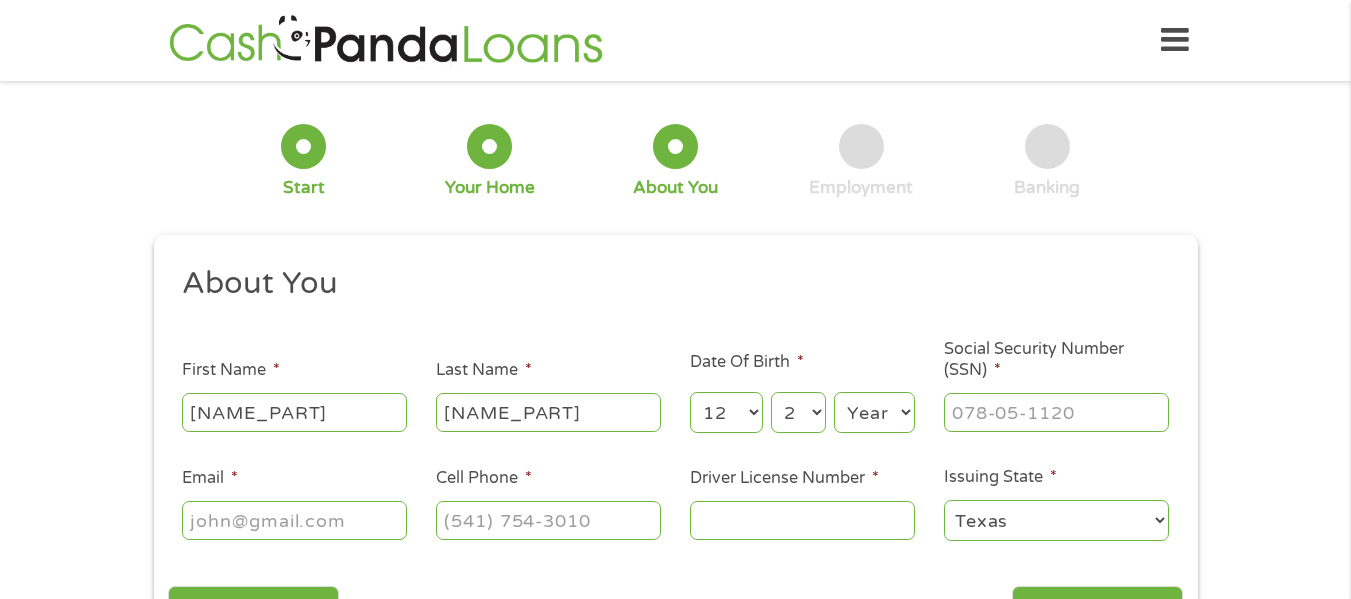 select on "2005" 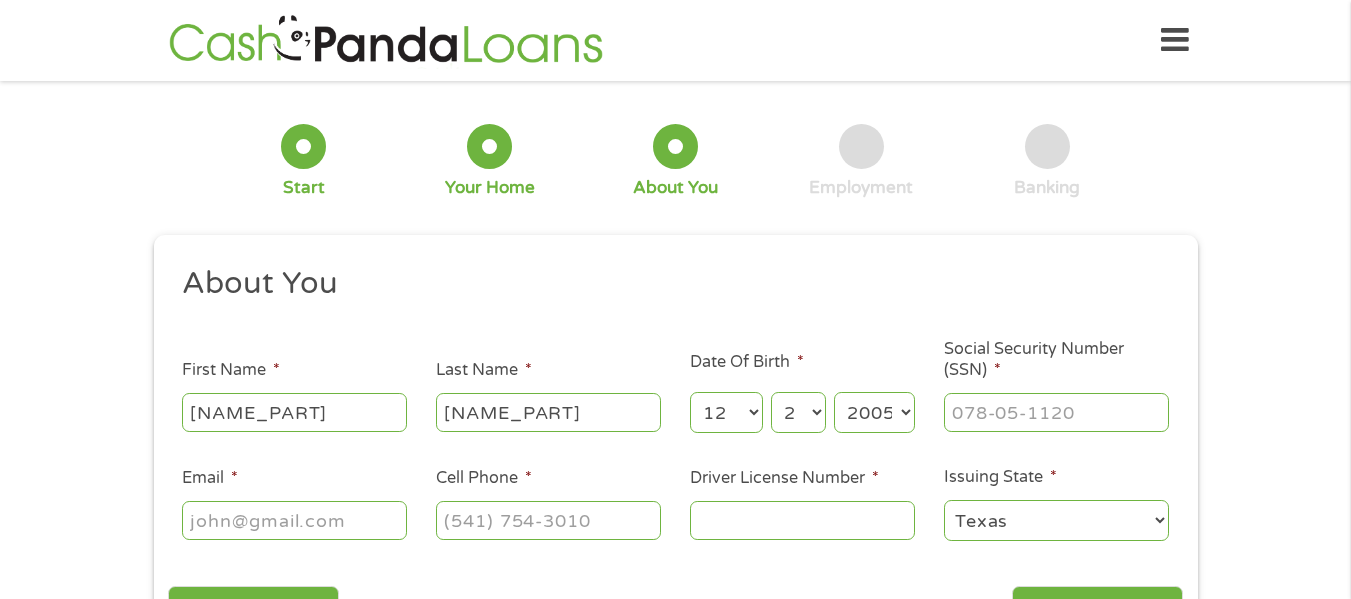 click on "Year 2007 2006 2005 2004 2003 2002 2001 2000 1999 1998 1997 1996 1995 1994 1993 1992 1991 1990 1989 1988 1987 1986 1985 1984 1983 1982 1981 1980 1979 1978 1977 1976 1975 1974 1973 1972 1971 1970 1969 1968 1967 1966 1965 1964 1963 1962 1961 1960 1959 1958 1957 1956 1955 1954 1953 1952 1951 1950 1949 1948 1947 1946 1945 1944 1943 1942 1941 1940 1939 1938 1937 1936 1935 1934 1933 1932 1931 1930 1929 1928 1927 1926 1925 1924 1923 1922 1921 1920" at bounding box center (874, 412) 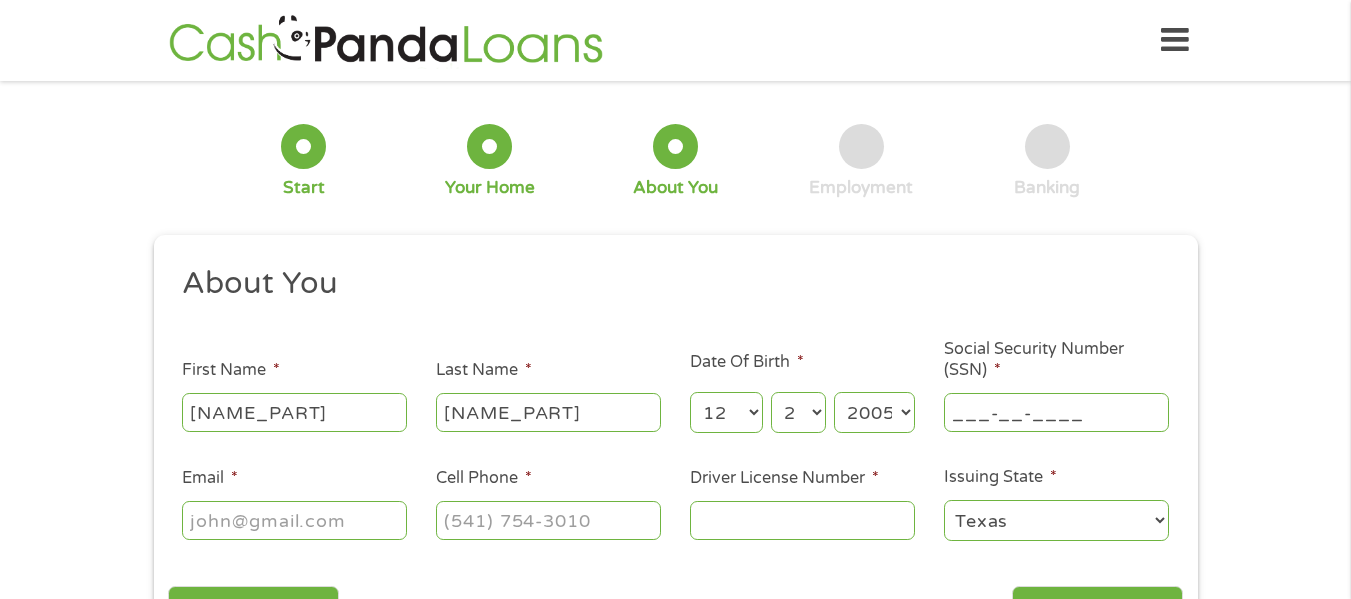 click on "___-__-____" at bounding box center (1056, 412) 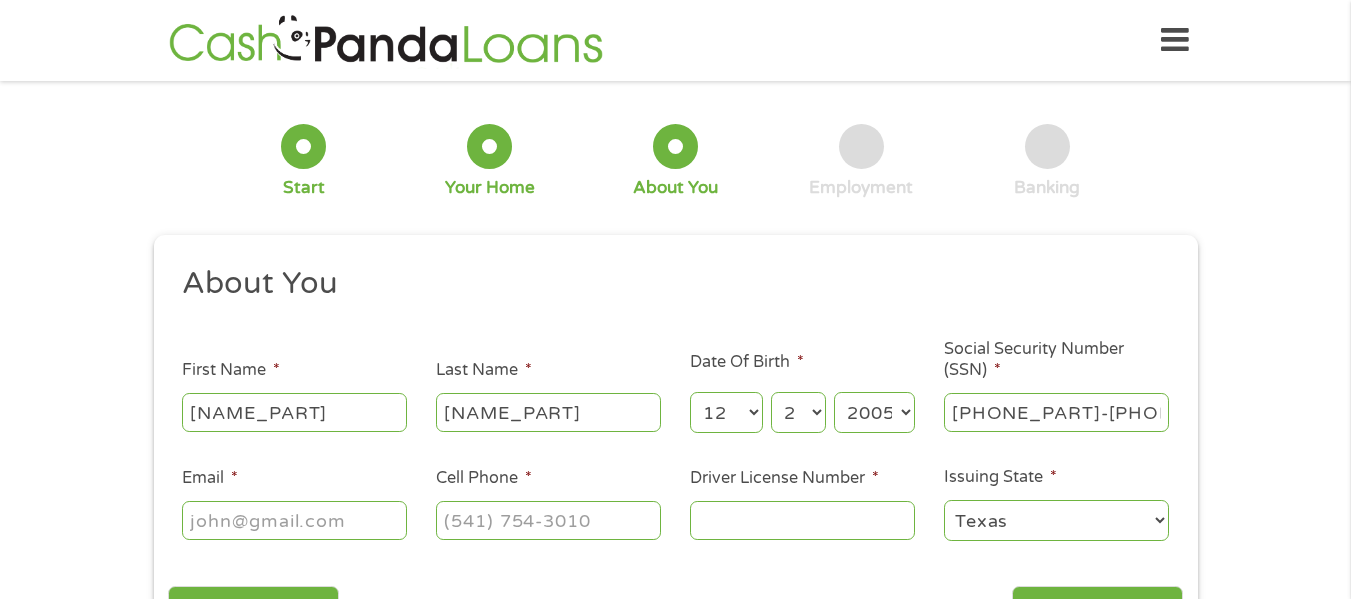 type on "[PHONE_PART]-[PHONE_PART]-[PHONE_PART]" 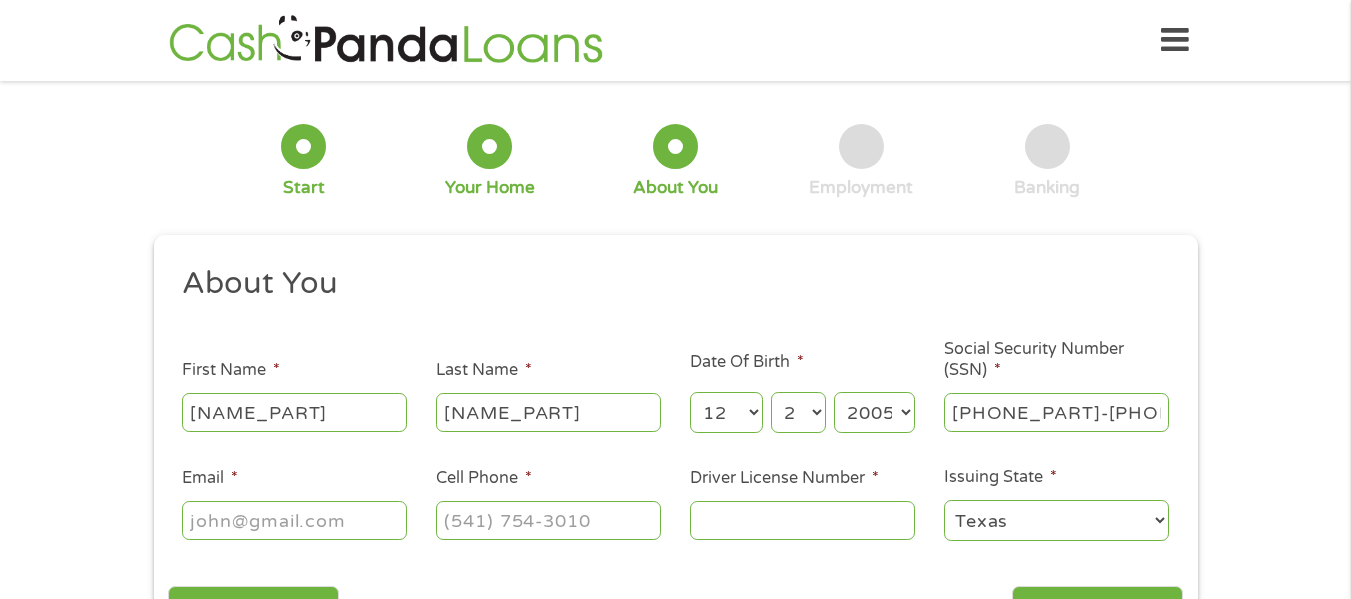 click on "Email *" at bounding box center (294, 520) 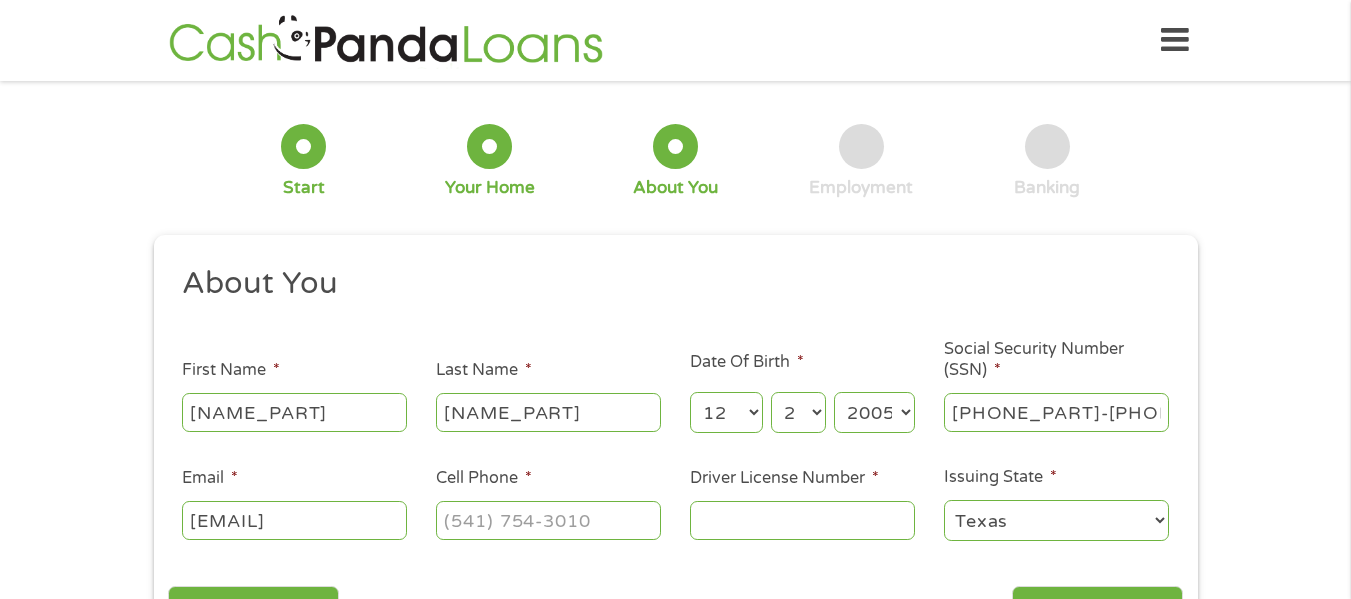 scroll, scrollTop: 0, scrollLeft: 92, axis: horizontal 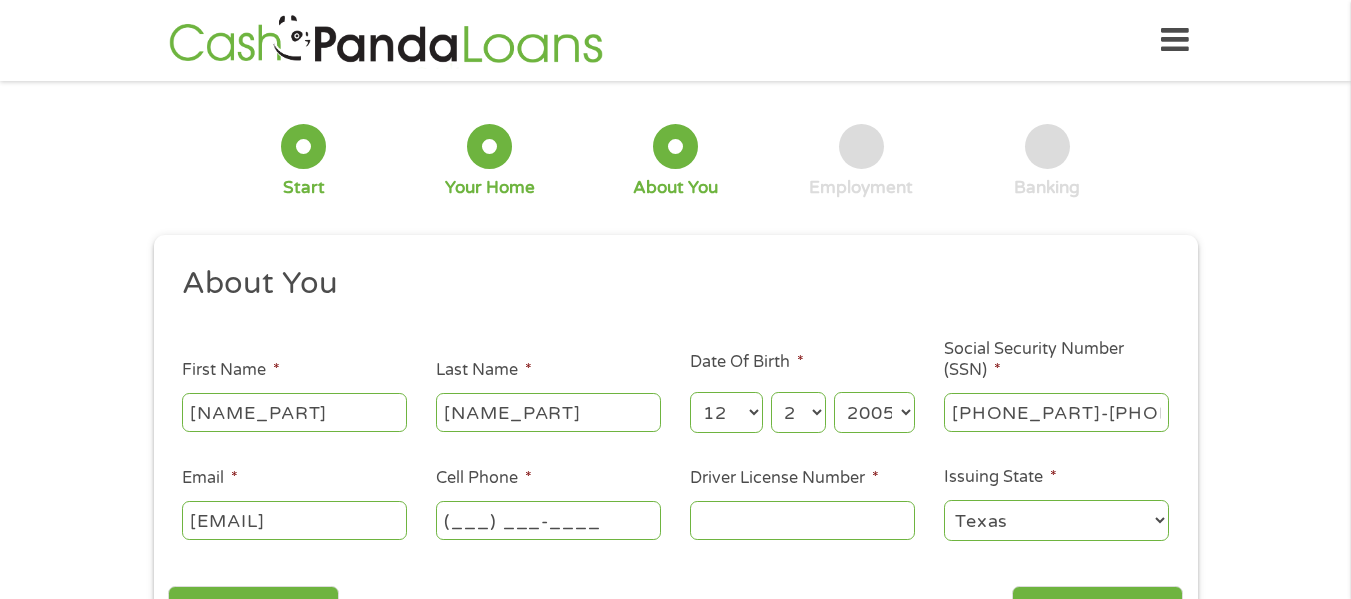 click on "(___) ___-____" at bounding box center (548, 520) 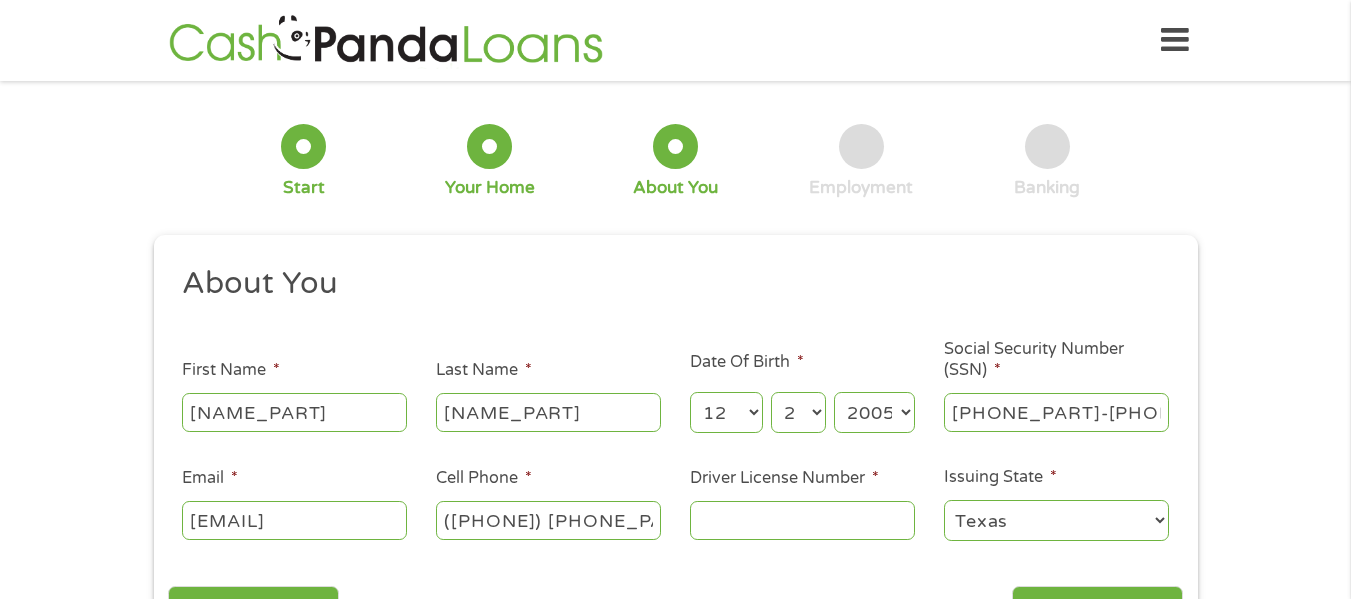 type on "[PHONE]" 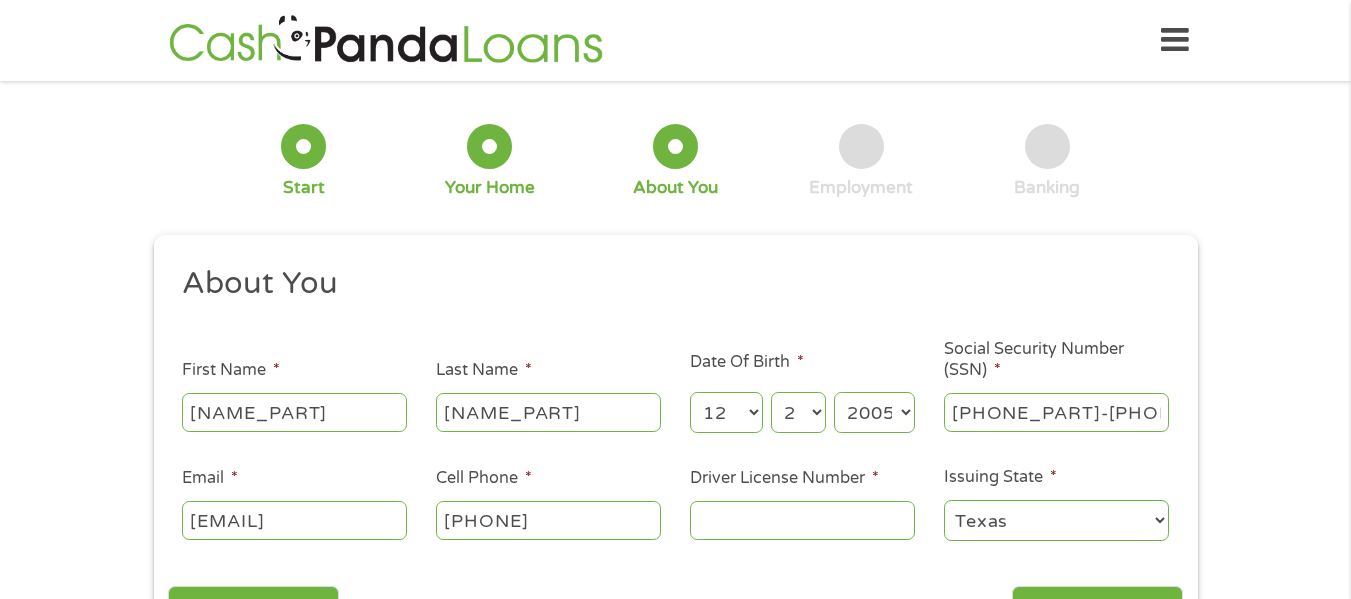 click at bounding box center [802, 521] 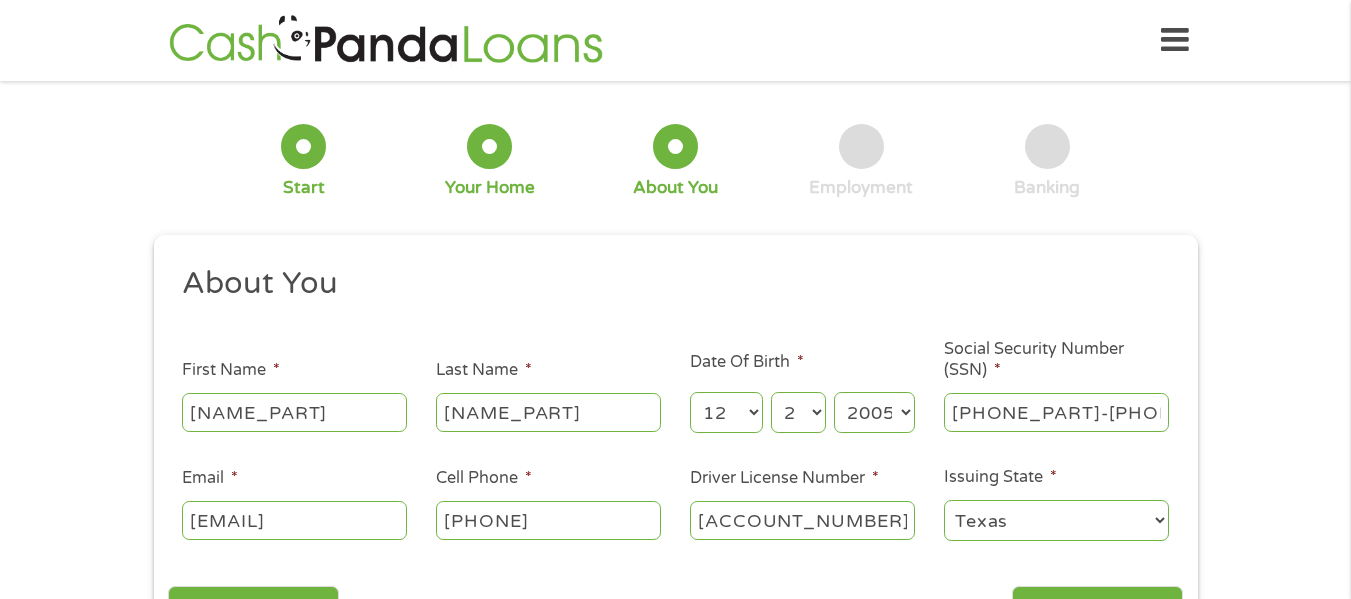 type on "[ACCOUNT_NUMBER]" 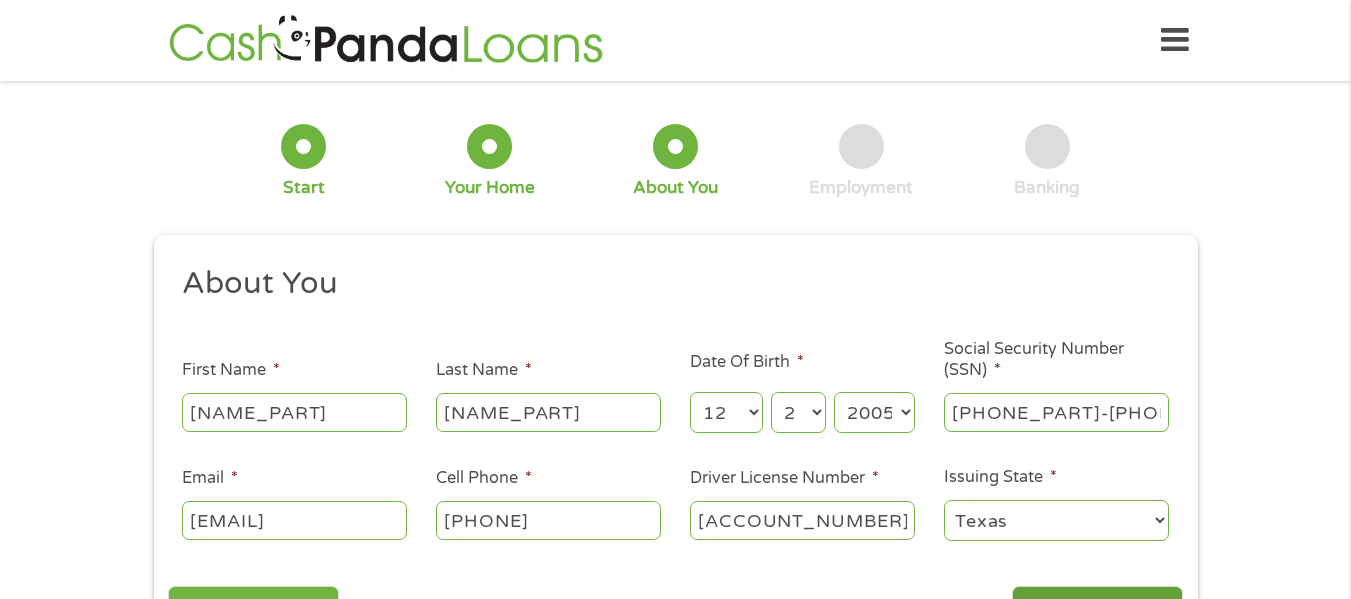 drag, startPoint x: 1062, startPoint y: 581, endPoint x: 1068, endPoint y: 594, distance: 14.3178215 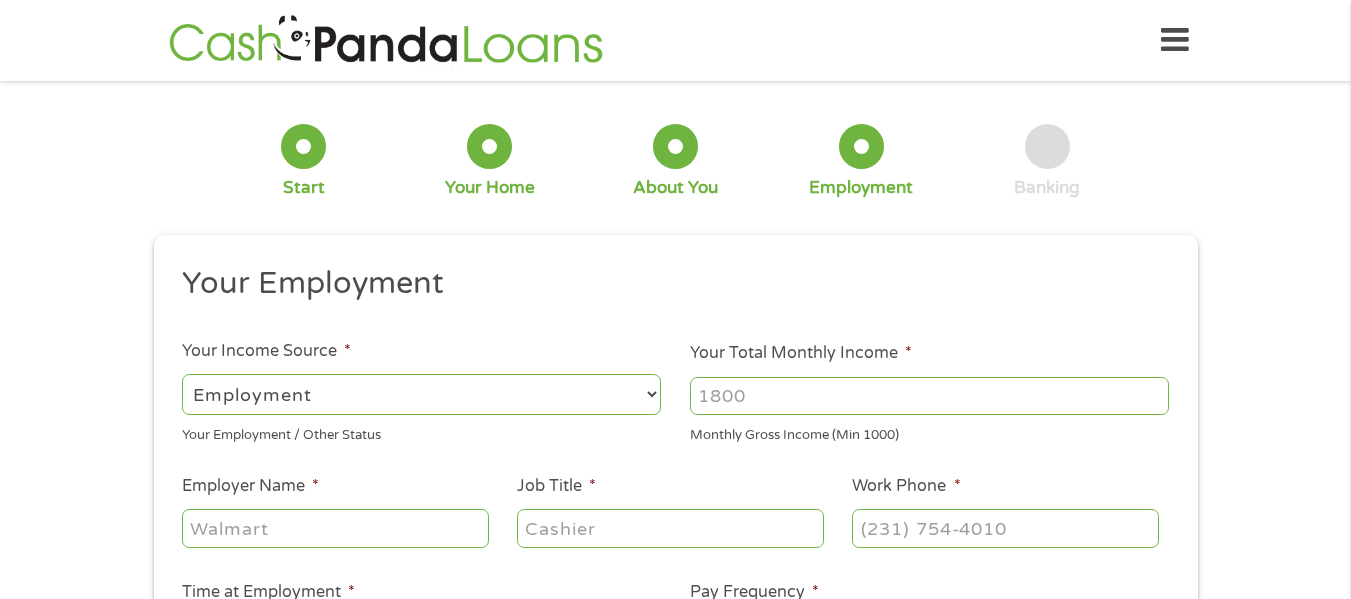 scroll, scrollTop: 48, scrollLeft: 8, axis: both 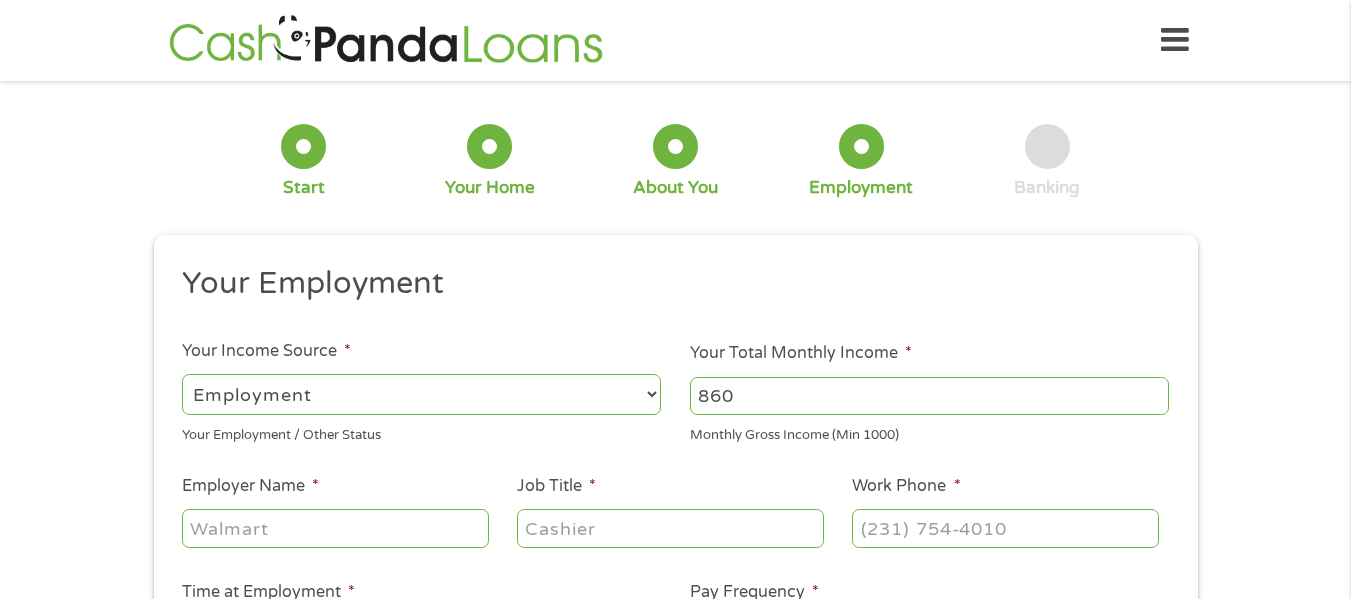 type on "860" 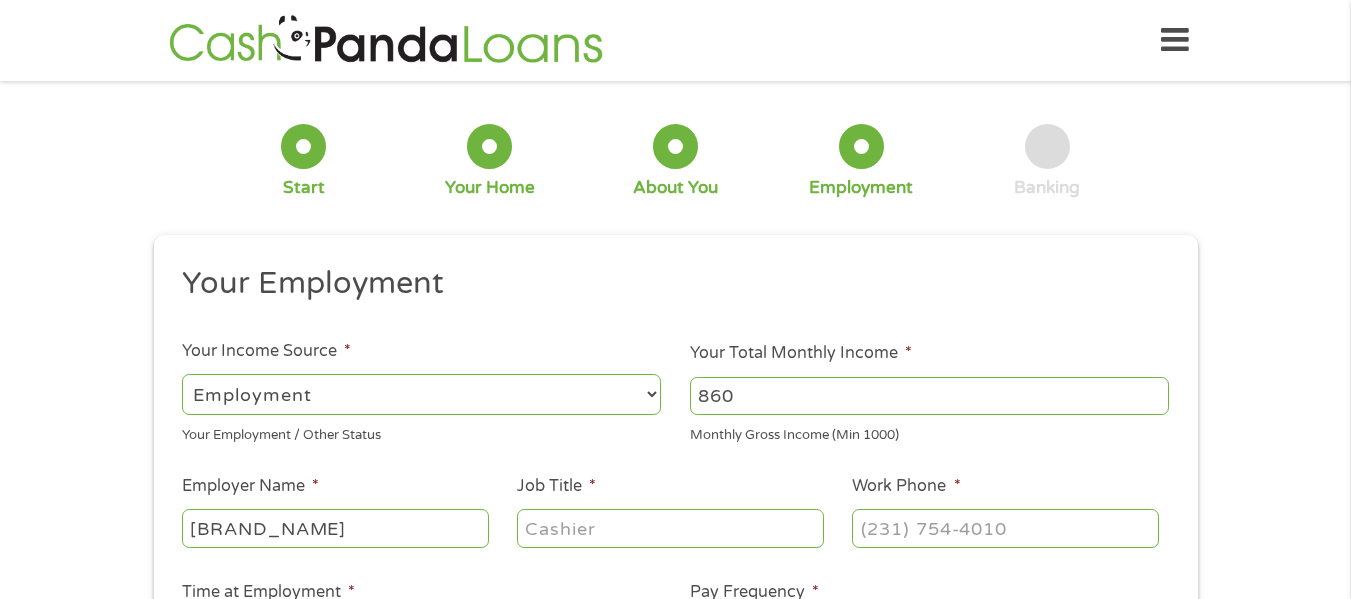 type on "[BRAND_NAME]" 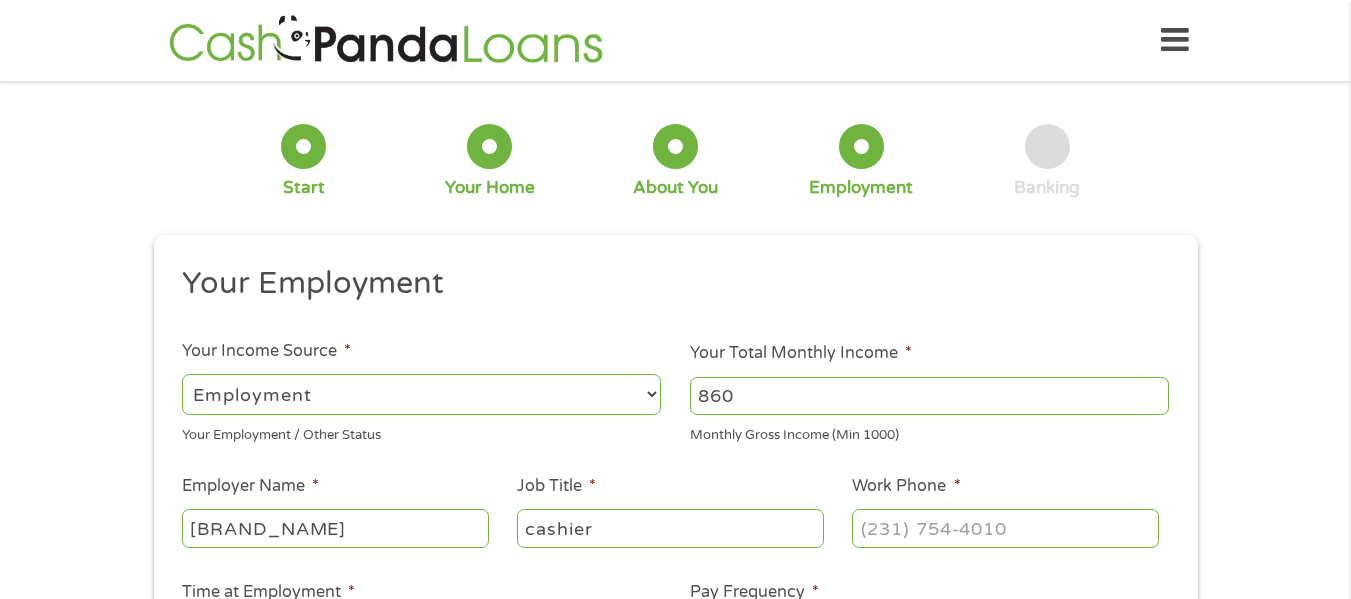 type on "cashier" 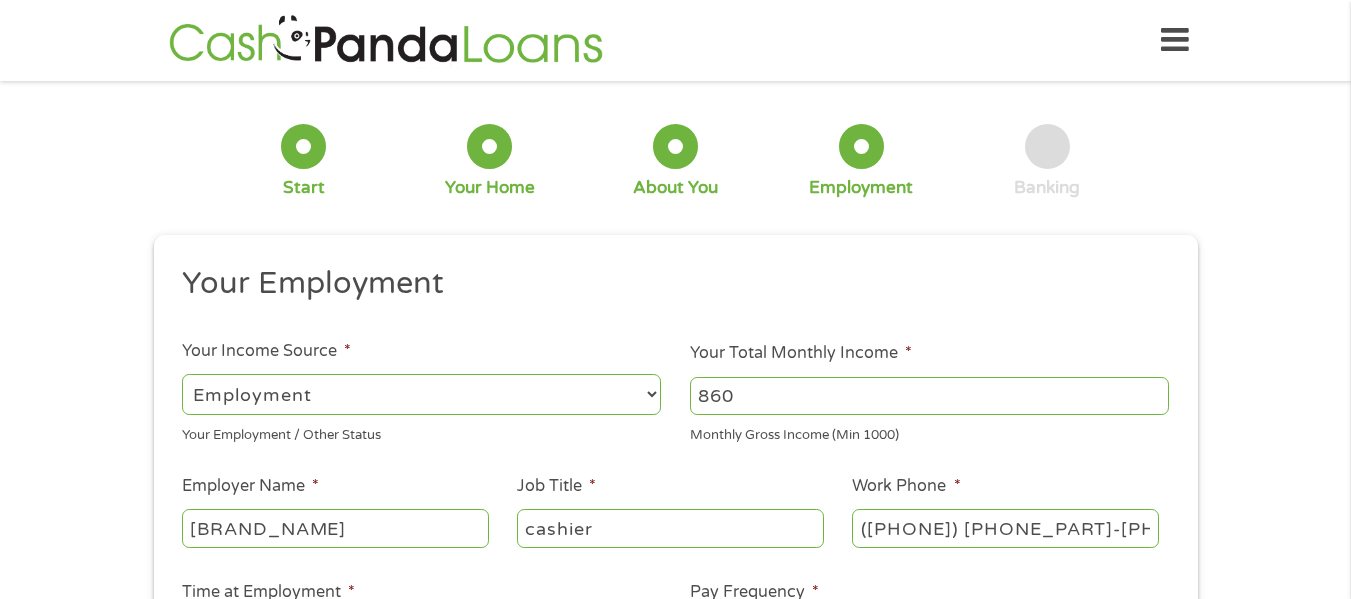 type on "[PHONE]" 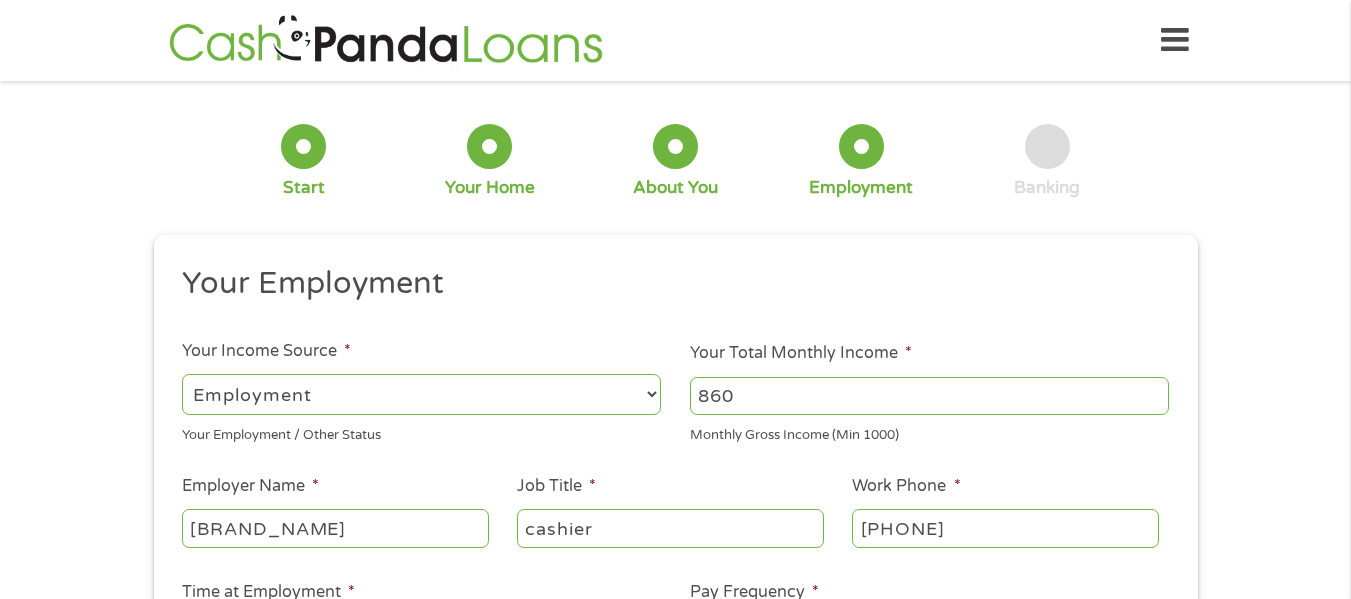 click on "Your Employment Your Income Source * --- Choose one --- Employment Self Employed Benefits Your Employment / Other Status Your Total Monthly Income * 860 Monthly Gross Income (Min 1000) This field is hidden when viewing the form Other Income * 0 Pension, Spouse & any Other Income Employer Name * [BRAND_NAME] Job Title * cashier Work Phone * (361) 330-9651 Time at Employment * --- Choose one --- 1 Year or less 1 - 2 Years 2 - 4 Years Over 4 Years Pay Frequency * --- Choose one --- Every 2 Weeks Every Week Monthly Semi-Monthly Next Pay Date (DD/MM/YYYY) * Are you Active Military * No Yes Are you Paid by Direct Deposit * Yes No" at bounding box center [675, 523] 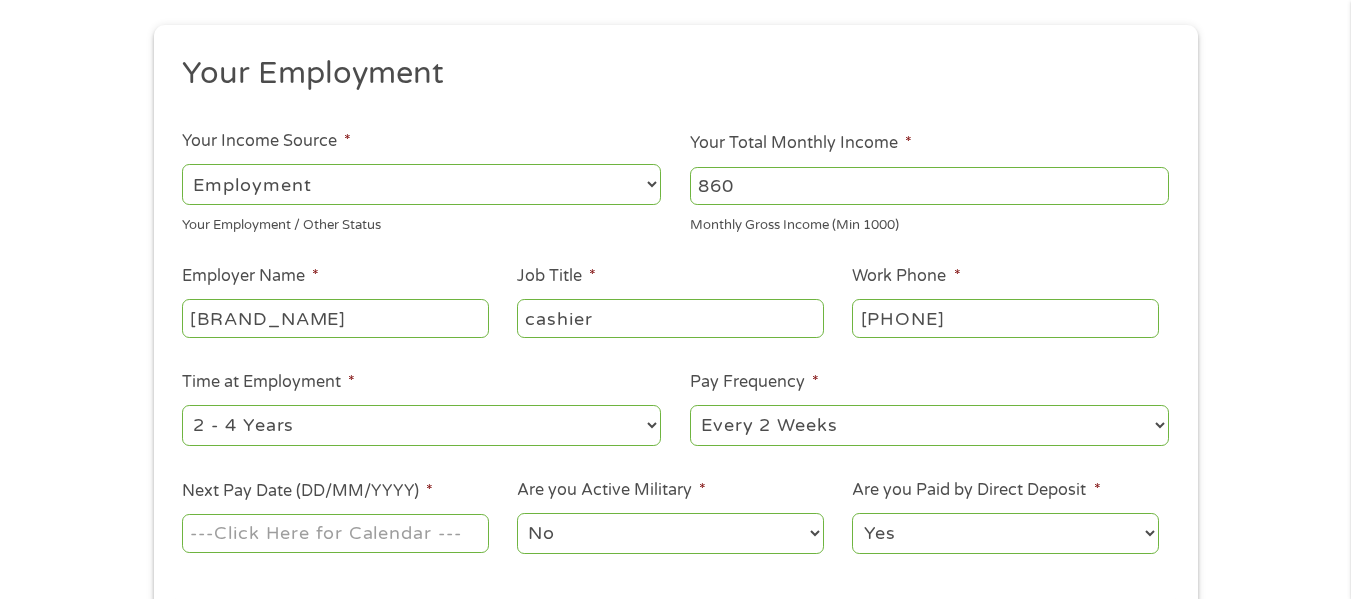 scroll, scrollTop: 320, scrollLeft: 0, axis: vertical 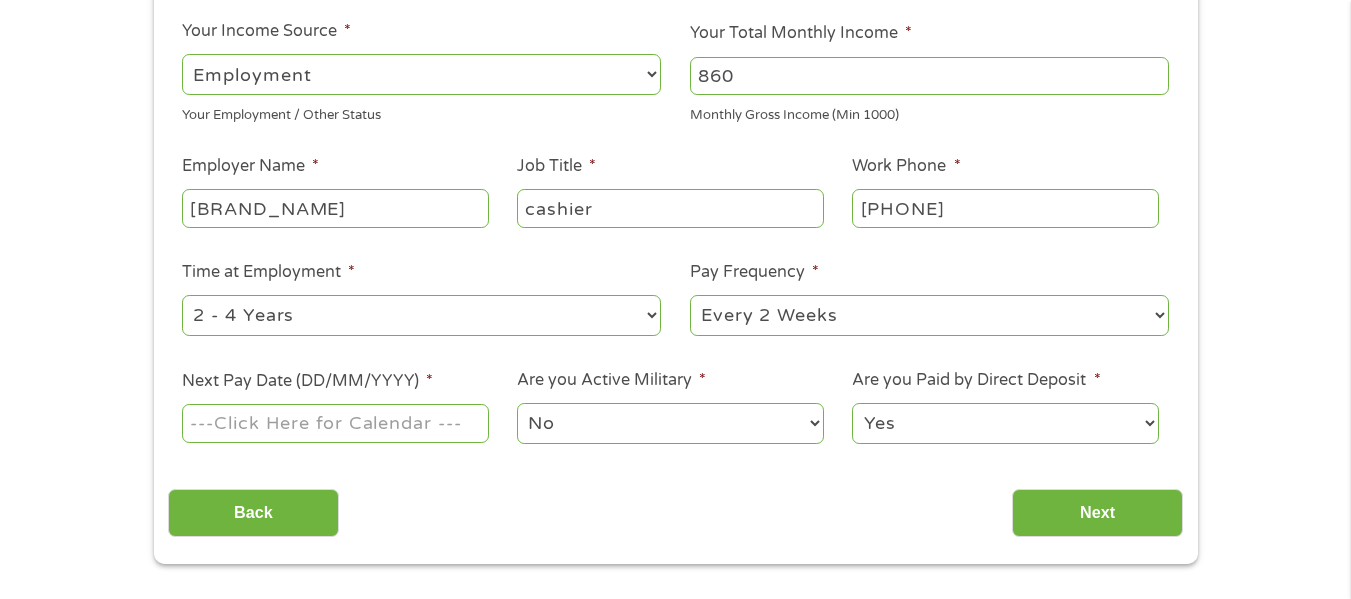 click on "--- Choose one --- 1 Year or less 1 - 2 Years 2 - 4 Years Over 4 Years" at bounding box center [421, 315] 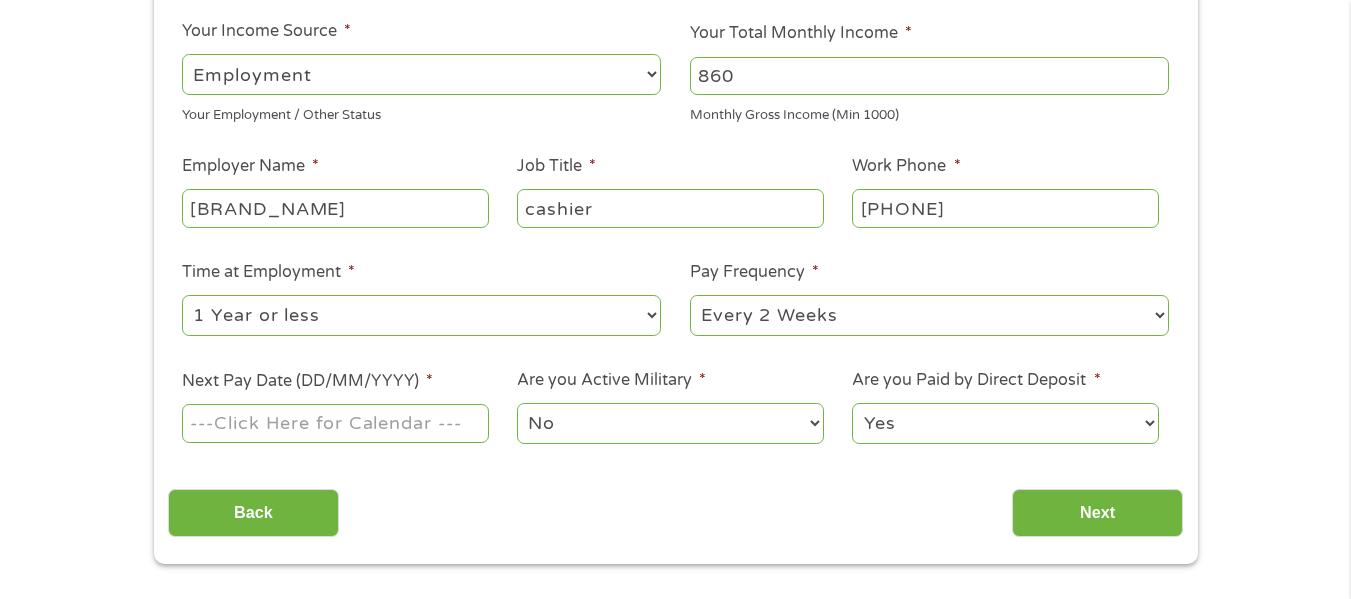 click on "--- Choose one --- 1 Year or less 1 - 2 Years 2 - 4 Years Over 4 Years" at bounding box center (421, 315) 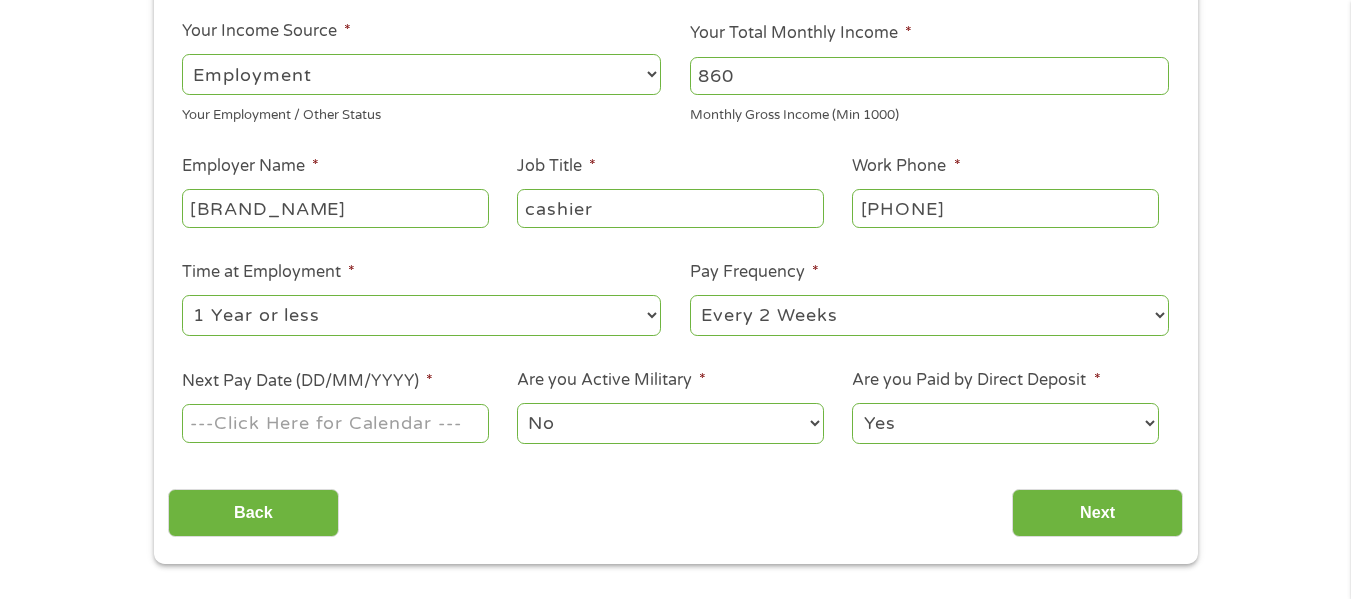 click on "--- Choose one --- Every 2 Weeks Every Week Monthly Semi-Monthly" at bounding box center [929, 315] 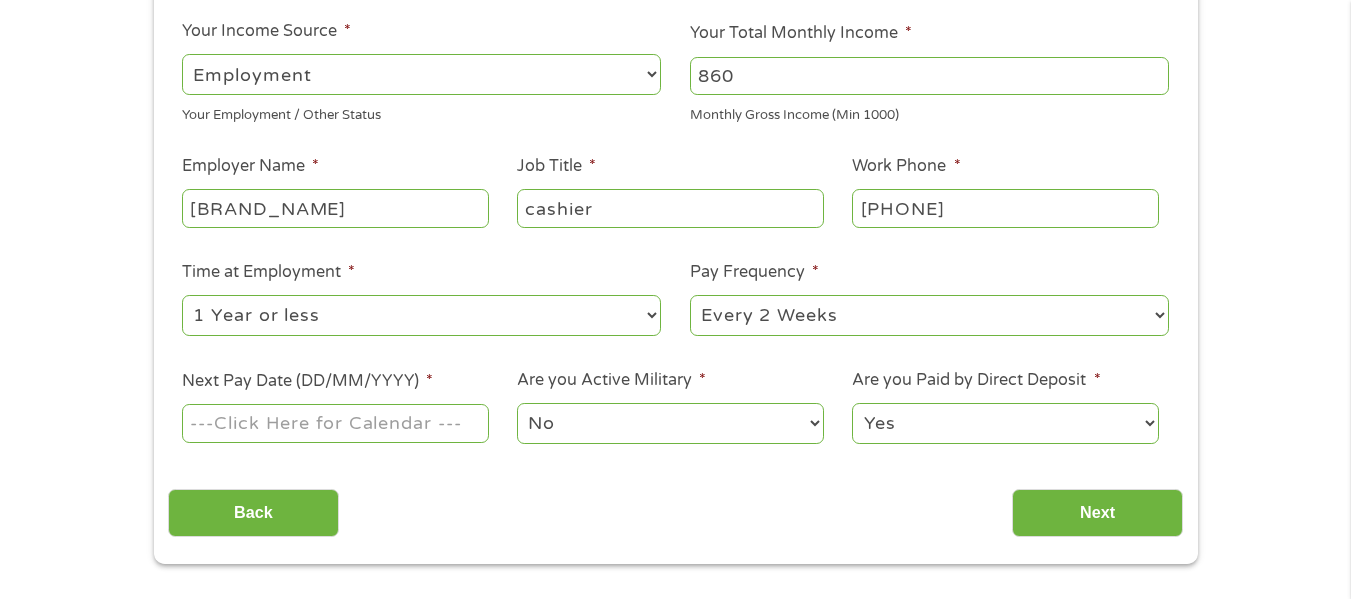 click on "Next Pay Date (DD/MM/YYYY) *" at bounding box center (335, 423) 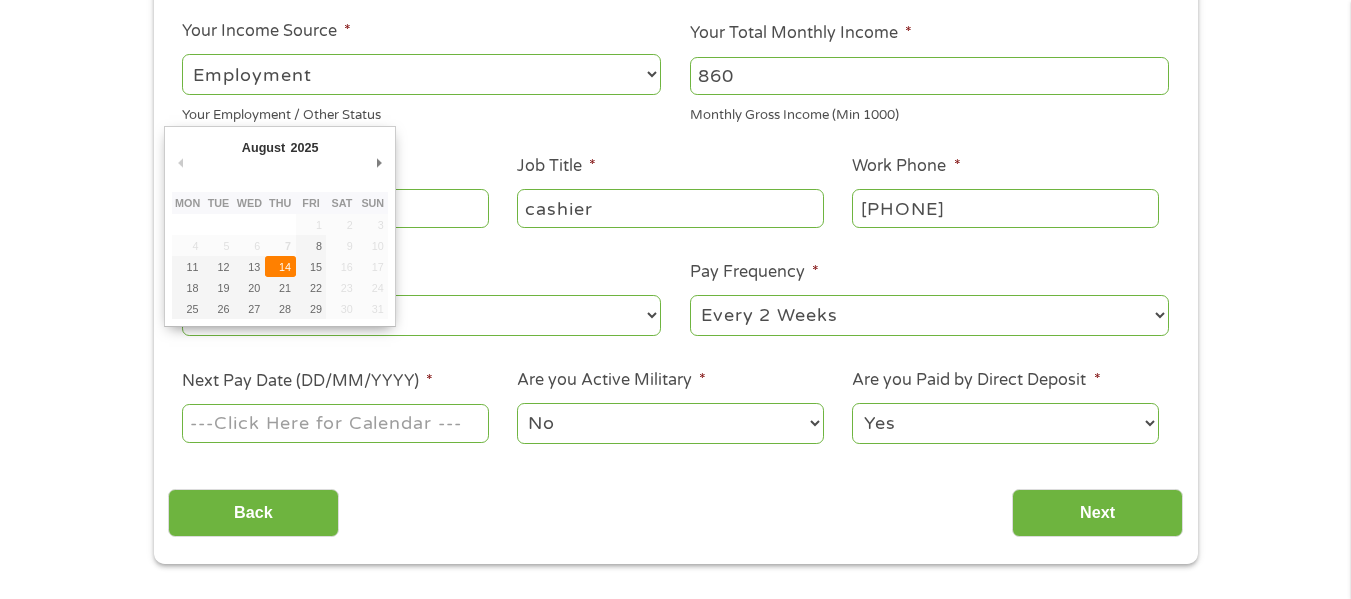 type on "14/08/2025" 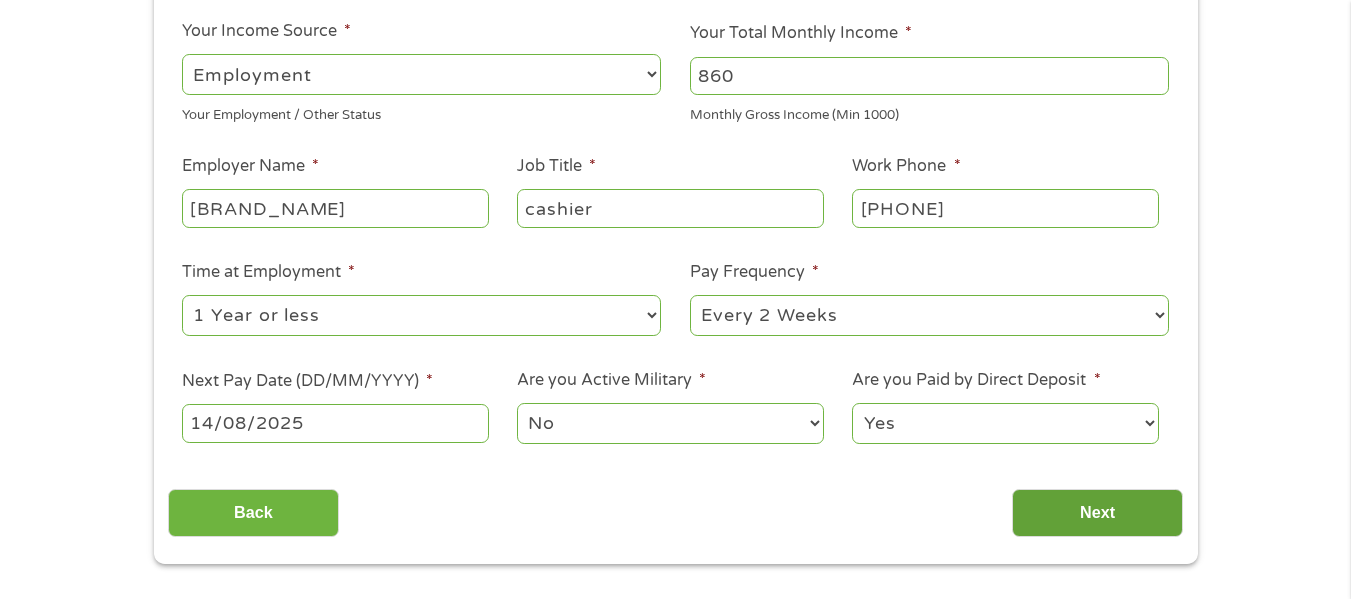 click on "Next" at bounding box center (1097, 513) 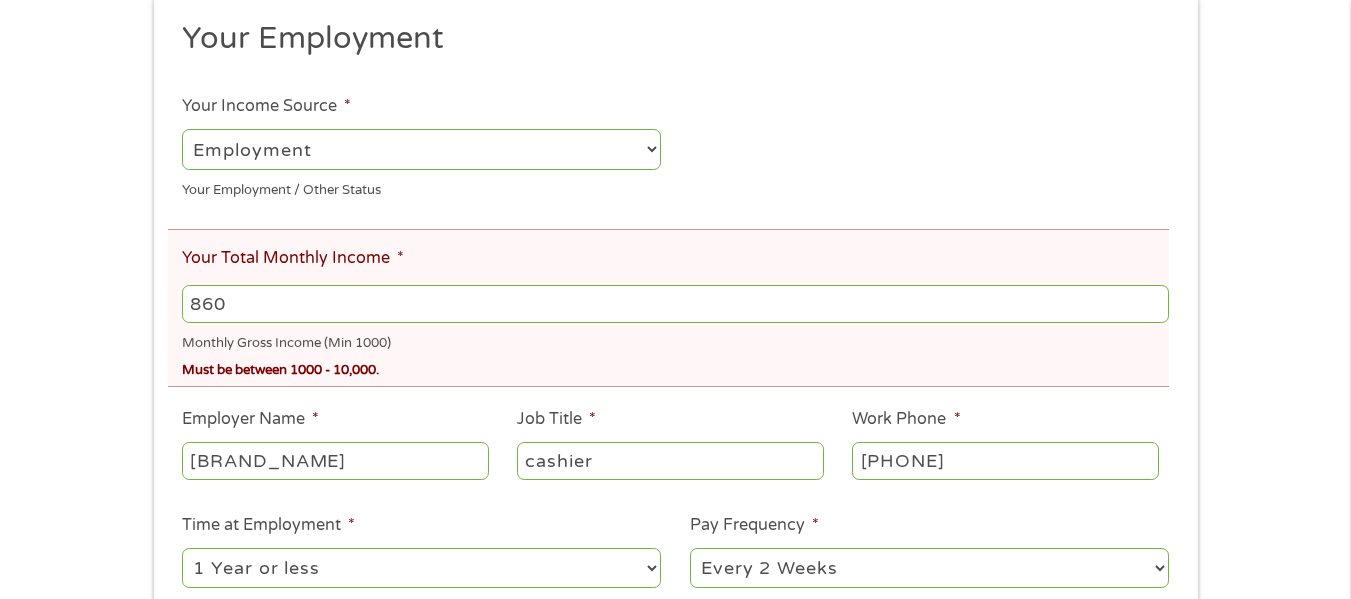 scroll, scrollTop: 8, scrollLeft: 8, axis: both 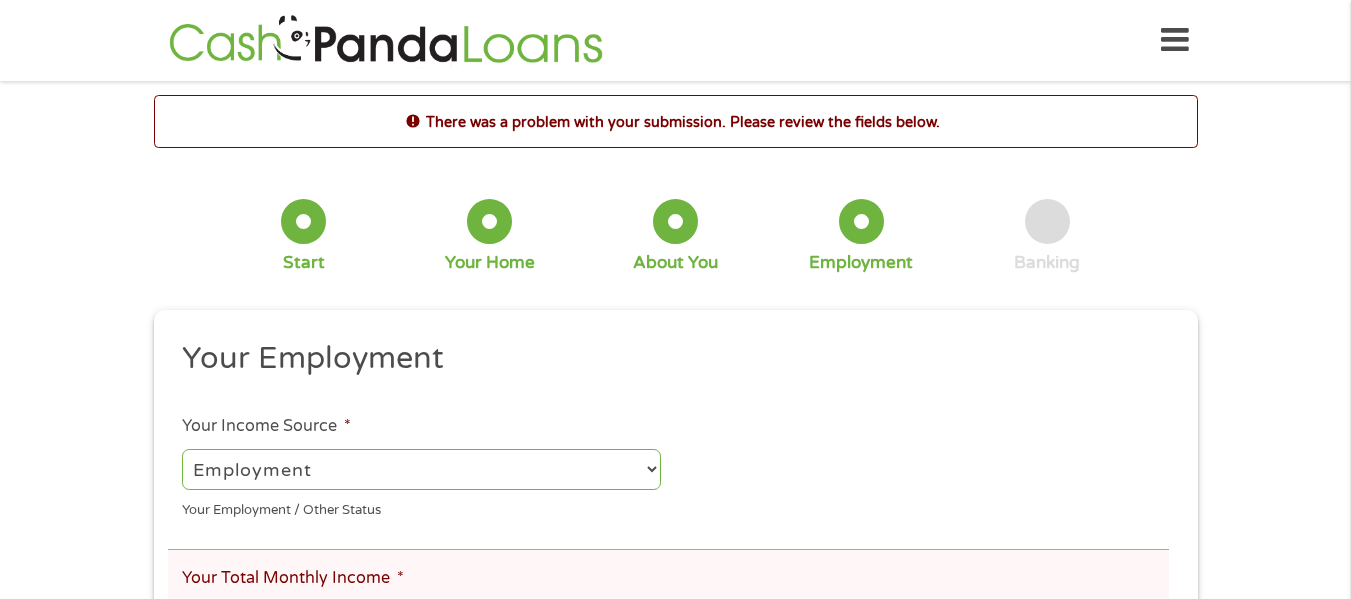 click on "Your Employment Your Income Source * --- Choose one --- Employment Self Employed Benefits Your Employment / Other Status Your Total Monthly Income * 860 Monthly Gross Income (Min 1000) Must be between 1000 - 10,000. This field is hidden when viewing the form Other Income * 0 Pension, Spouse & any Other Income Employer Name * [BRAND_NAME] Job Title * cashier Work Phone * (361) 330-9651 Time at Employment * --- Choose one --- 1 Year or less 1 - 2 Years 2 - 4 Years Over 4 Years Pay Frequency * --- Choose one --- Every 2 Weeks Every Week Monthly Semi-Monthly Next Pay Date (DD/MM/YYYY) * 14/08/2025 Are you Active Military * No Yes Are you Paid by Direct Deposit * Yes No" at bounding box center (675, 687) 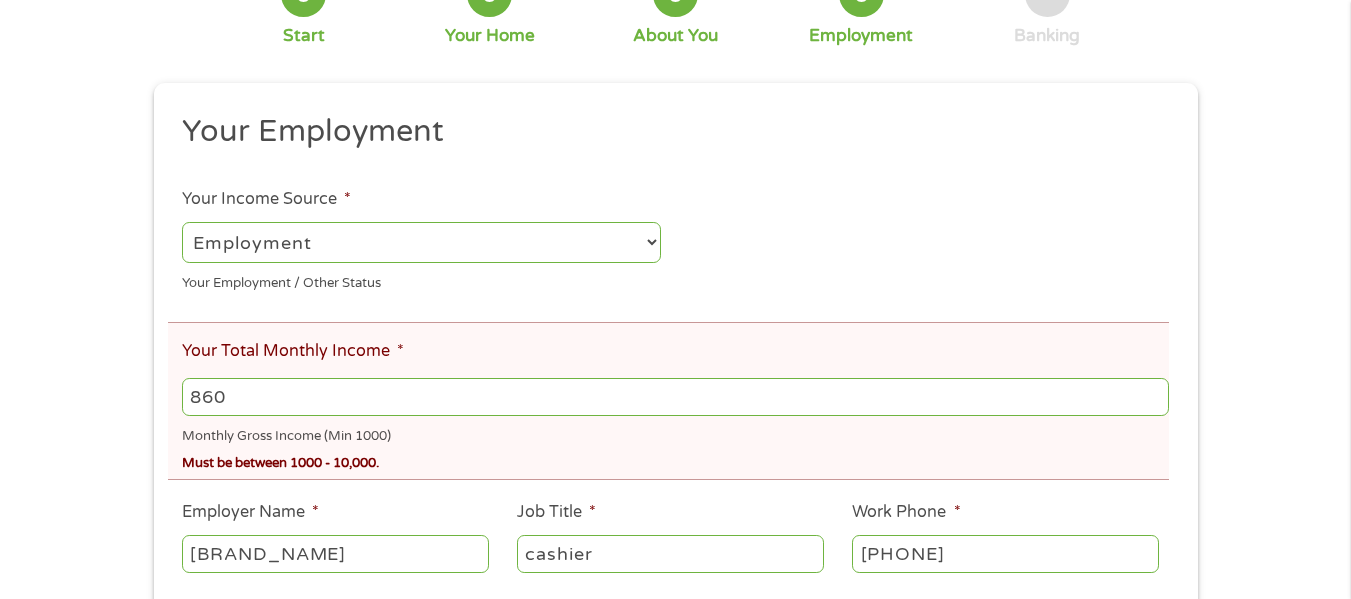 scroll, scrollTop: 360, scrollLeft: 0, axis: vertical 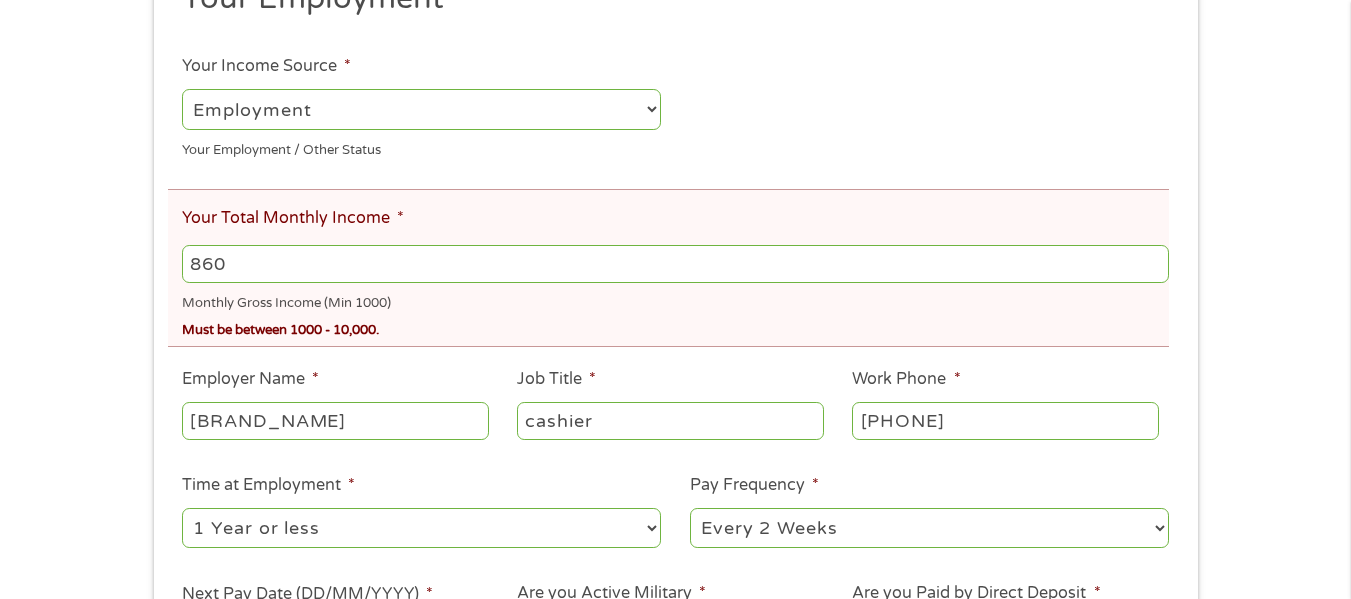click on "860" at bounding box center [675, 264] 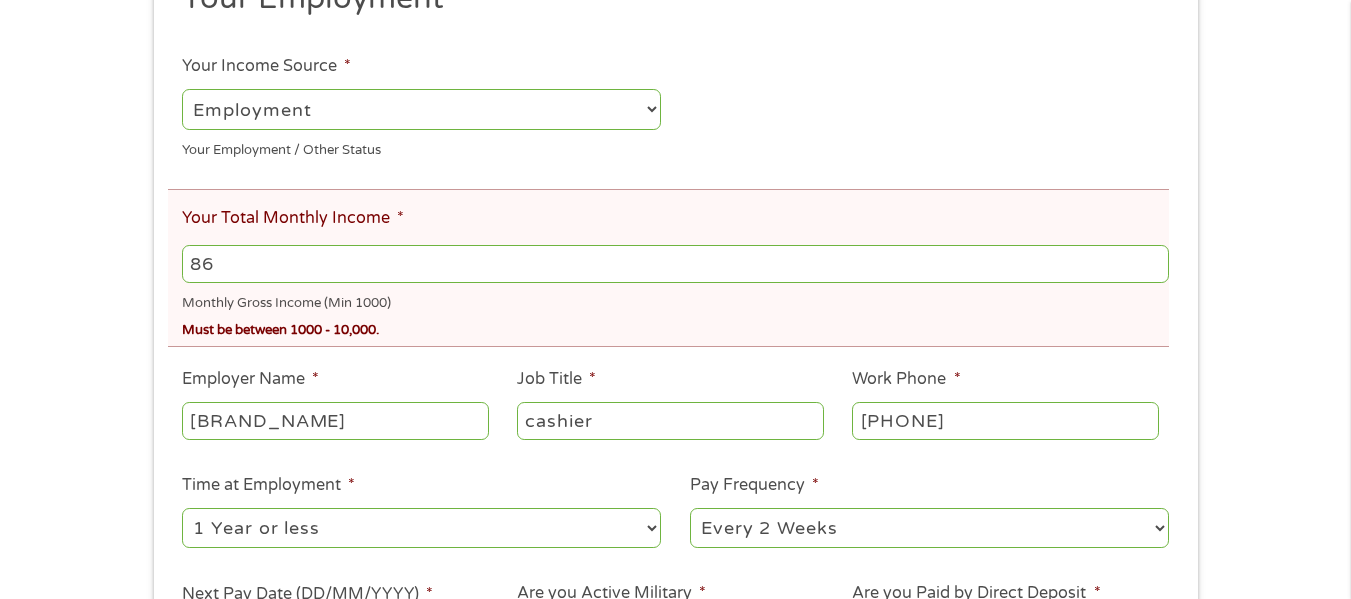 type on "8" 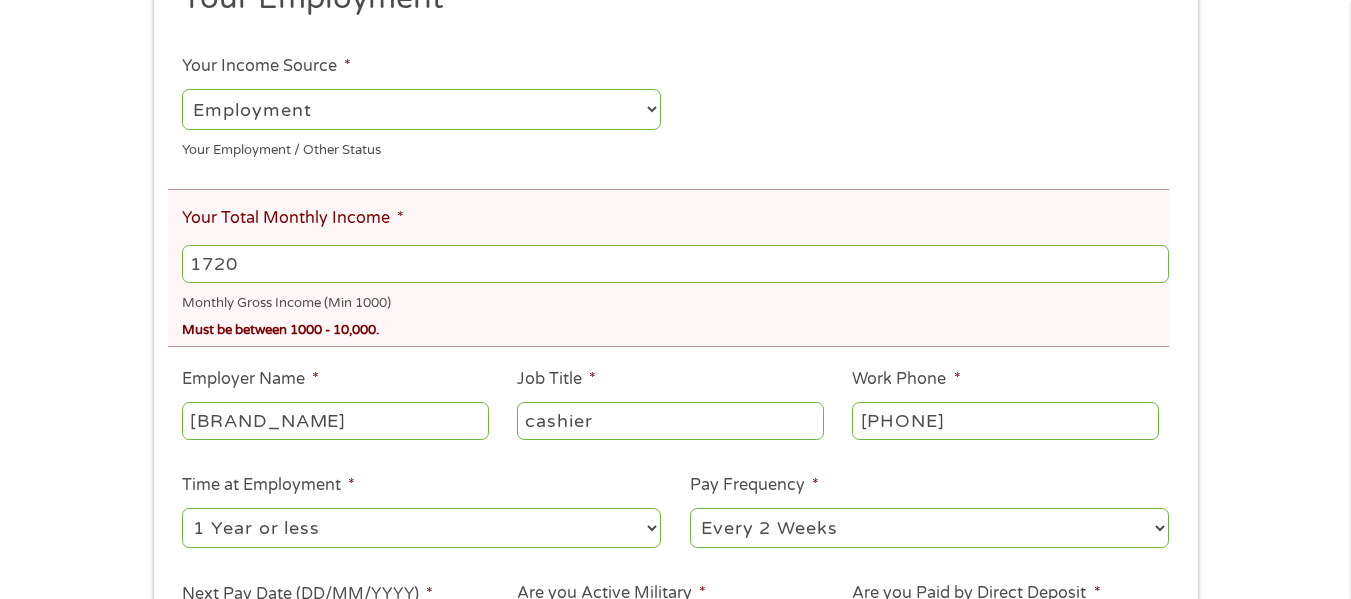type on "1720" 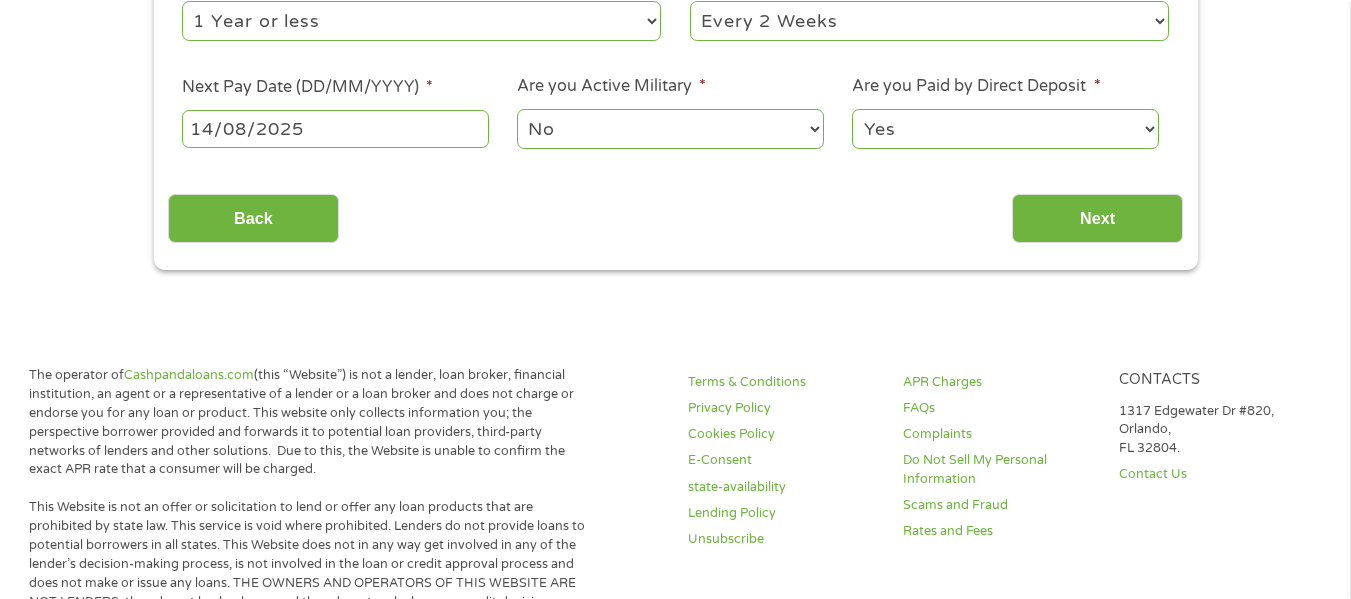 scroll, scrollTop: 880, scrollLeft: 0, axis: vertical 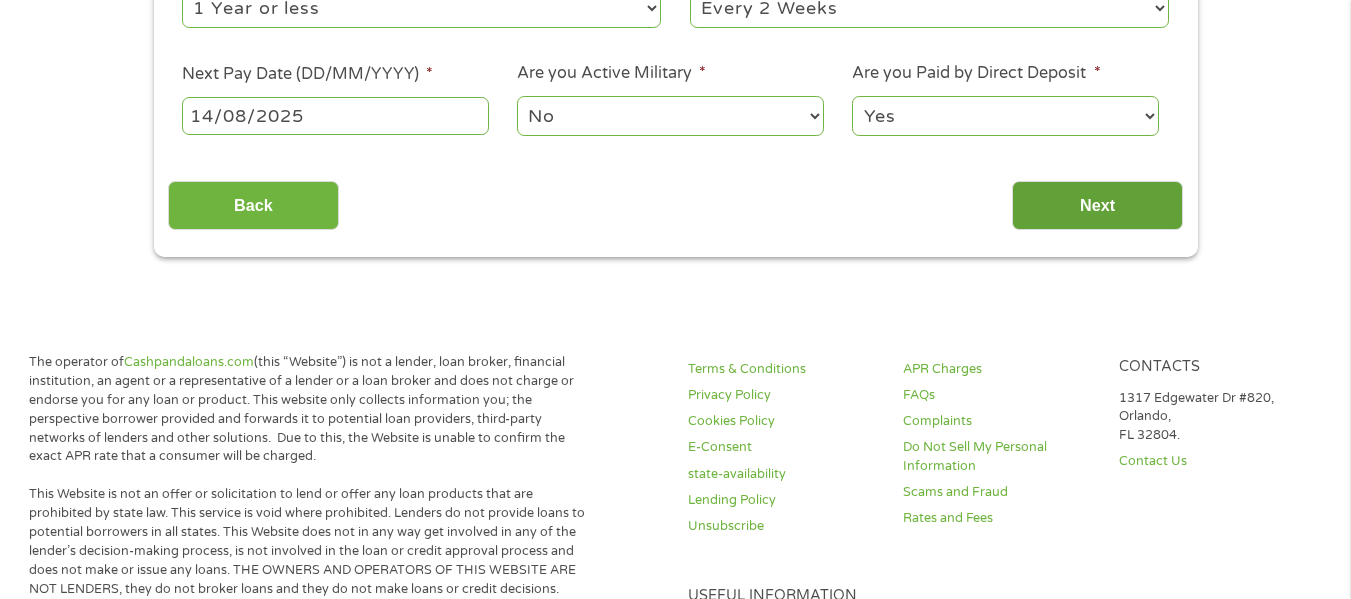 click on "Next" at bounding box center (1097, 205) 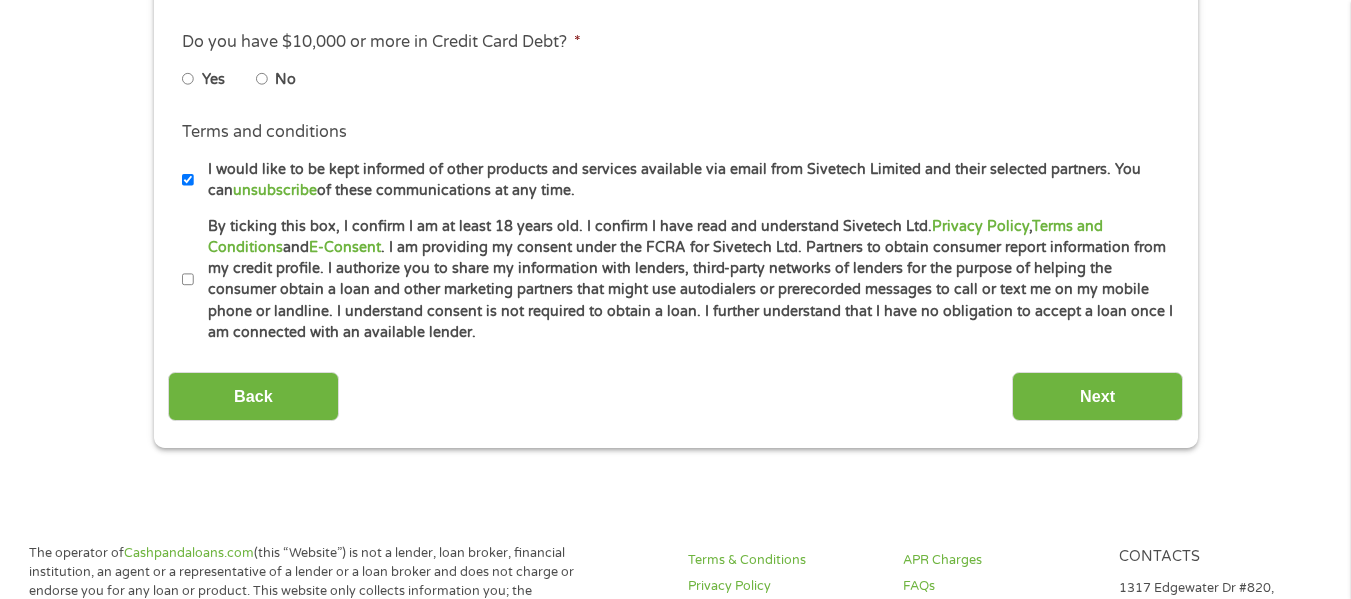scroll, scrollTop: 8, scrollLeft: 8, axis: both 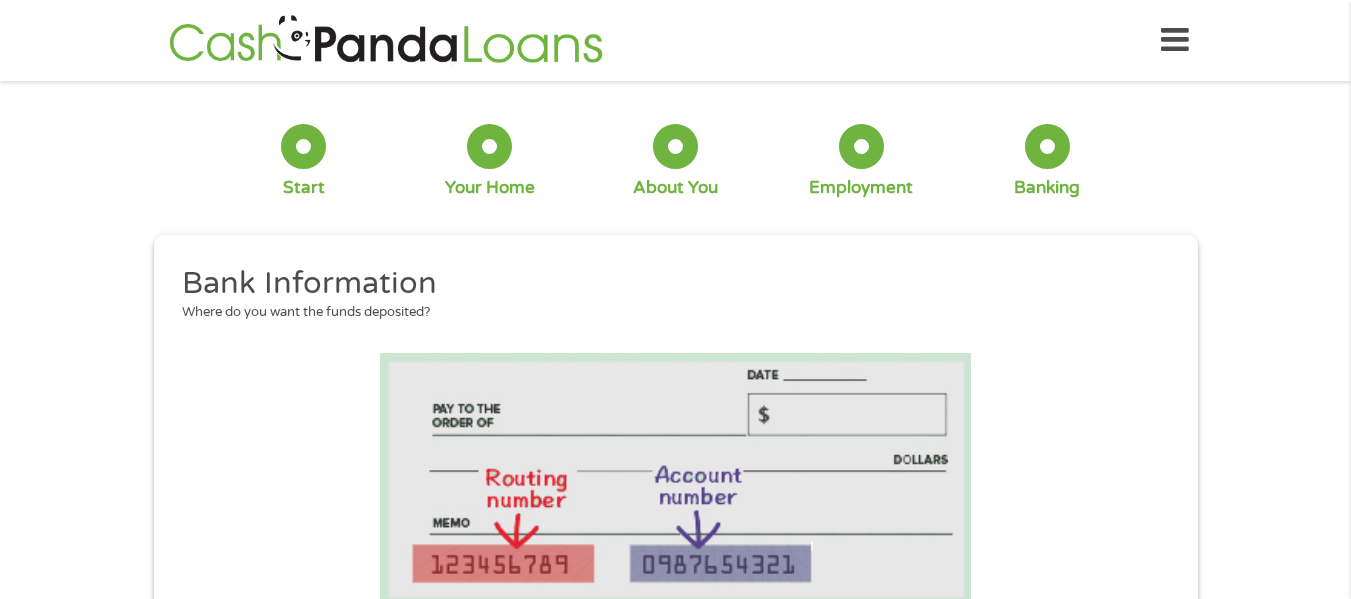 click on "1 Start 2 Your Home 3 About You 4 Employment 5 Banking 6
This field is hidden when viewing the form gclid [URL_PARAM] This field is hidden when viewing the form Referrer [URL] This field is hidden when viewing the form Source adwords This field is hidden when viewing the form Campaign [URL_PARAM] This field is hidden when viewing the form Medium adwords This field is hidden when viewing the form adgroup [URL_PARAM] This field is hidden when viewing the form creative [URL_PARAM] c g" at bounding box center [675, 711] 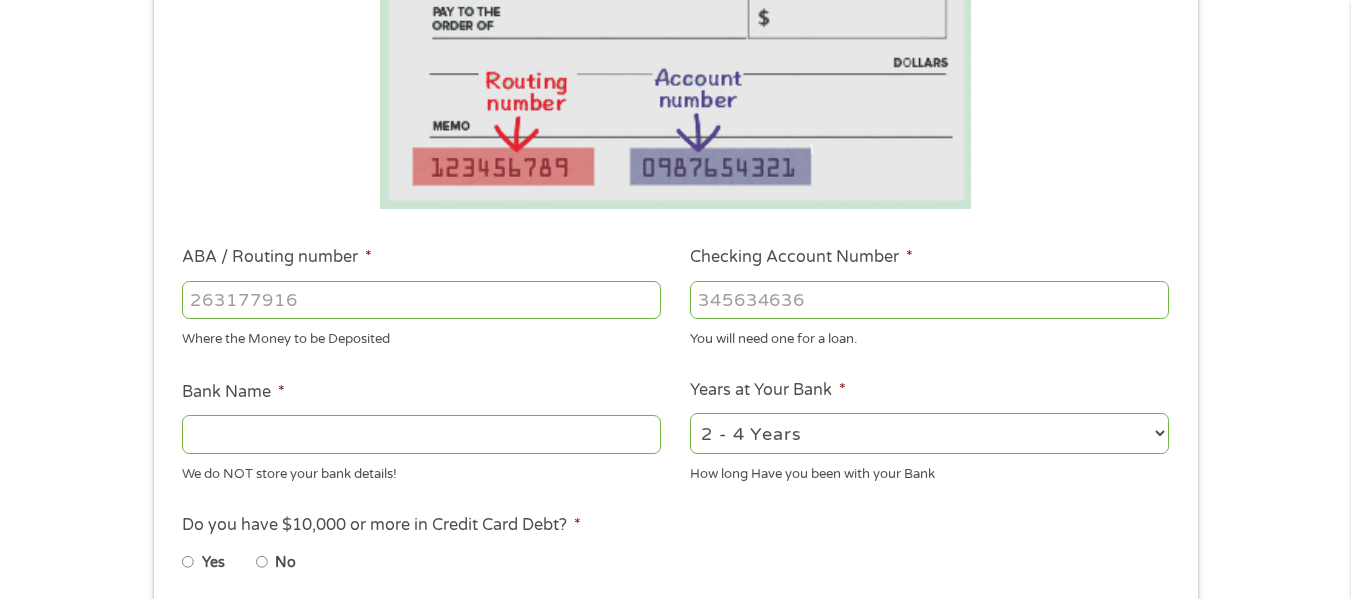 scroll, scrollTop: 400, scrollLeft: 0, axis: vertical 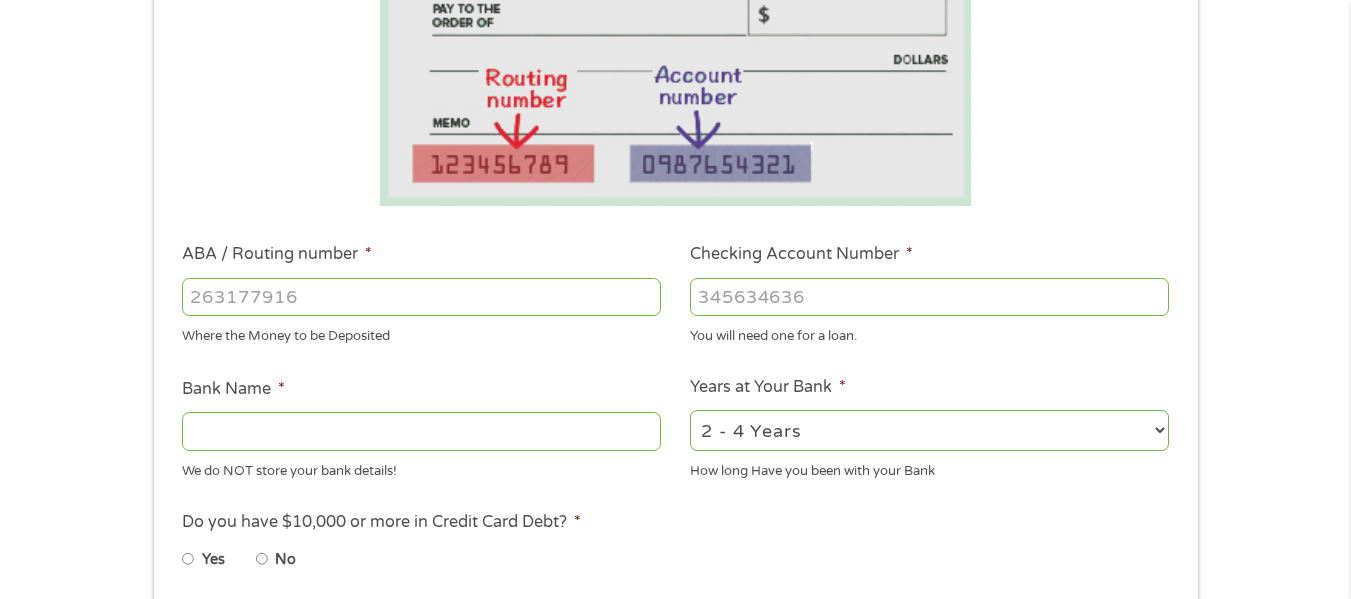 click on "ABA / Routing number *" at bounding box center [421, 297] 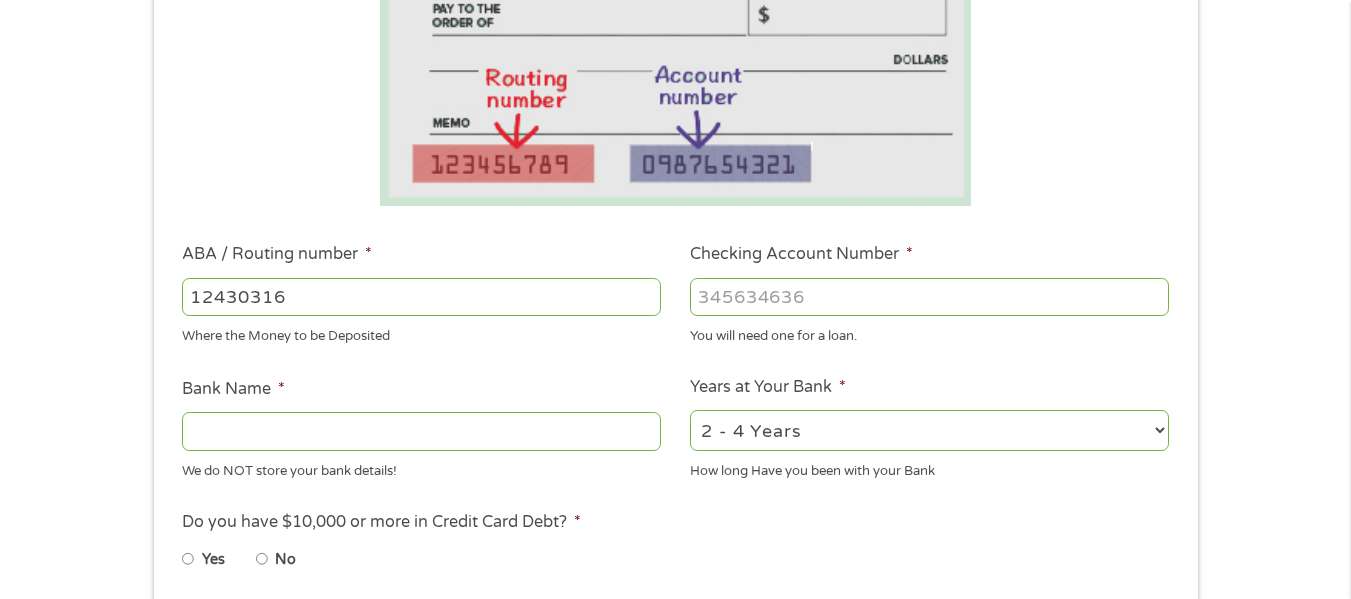 type on "124303162" 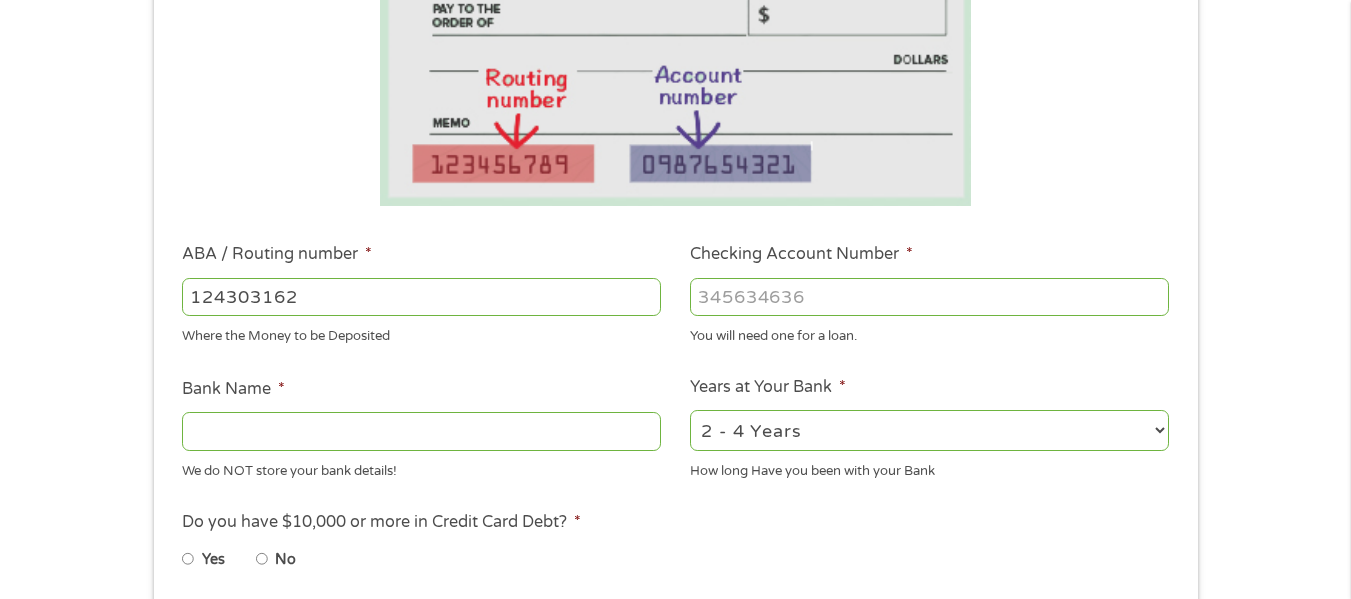 type on "GOBANK A DIVISION OF GREEN DOT BANK" 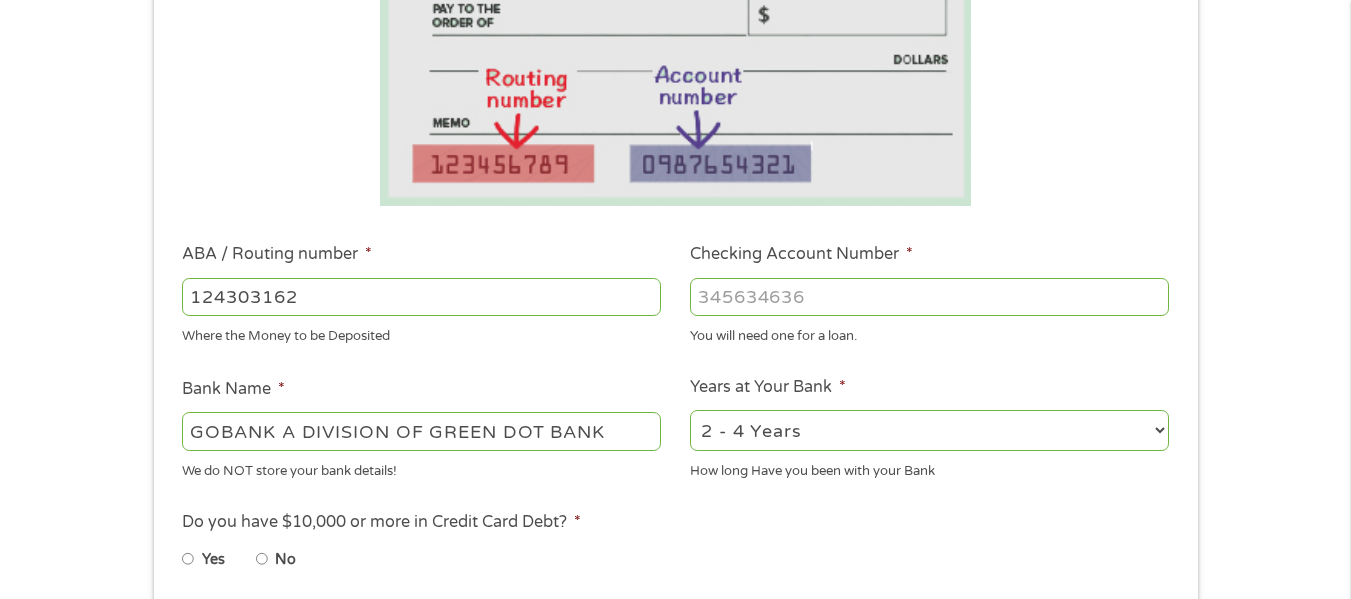 type on "124303162" 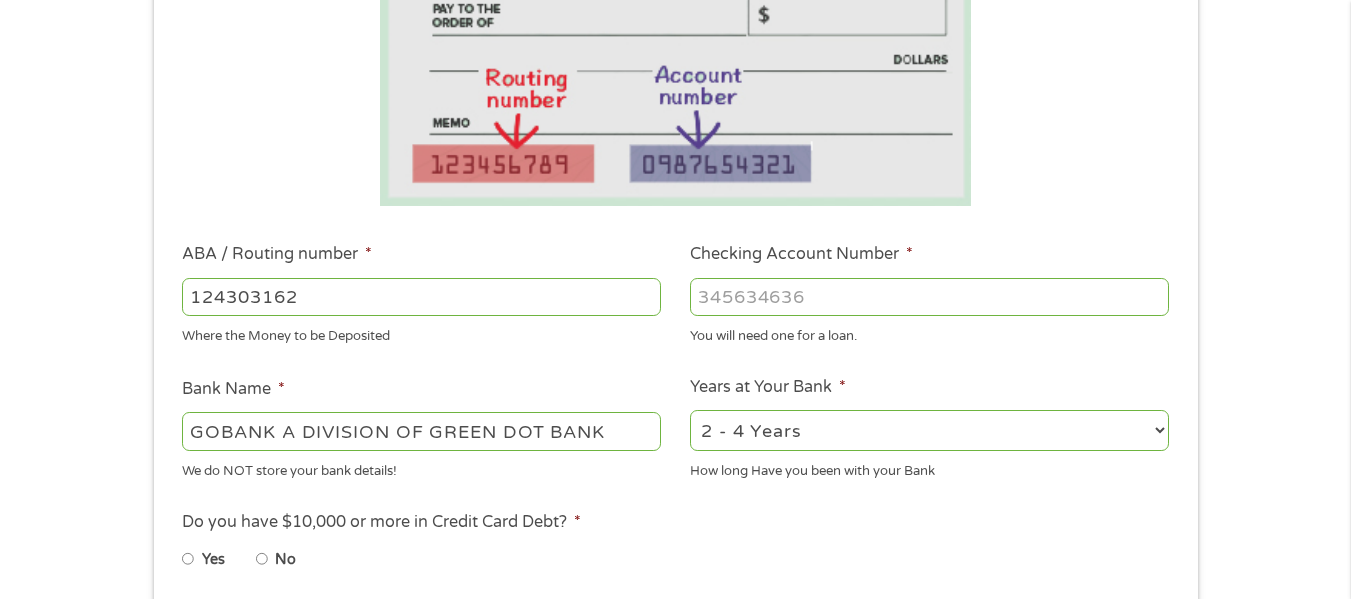 click on "2 - 4 Years 6 - 12 Months 1 - 2 Years Over 4 Years" at bounding box center (929, 430) 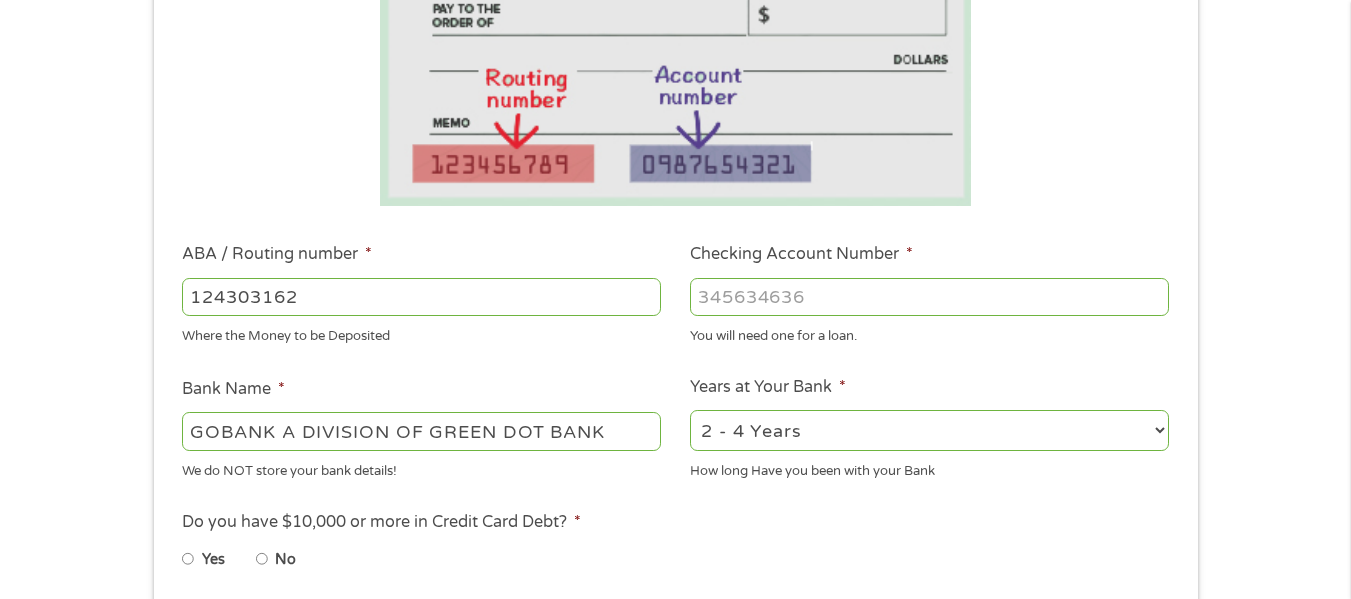 click on "We do NOT store your bank details!" at bounding box center (421, 467) 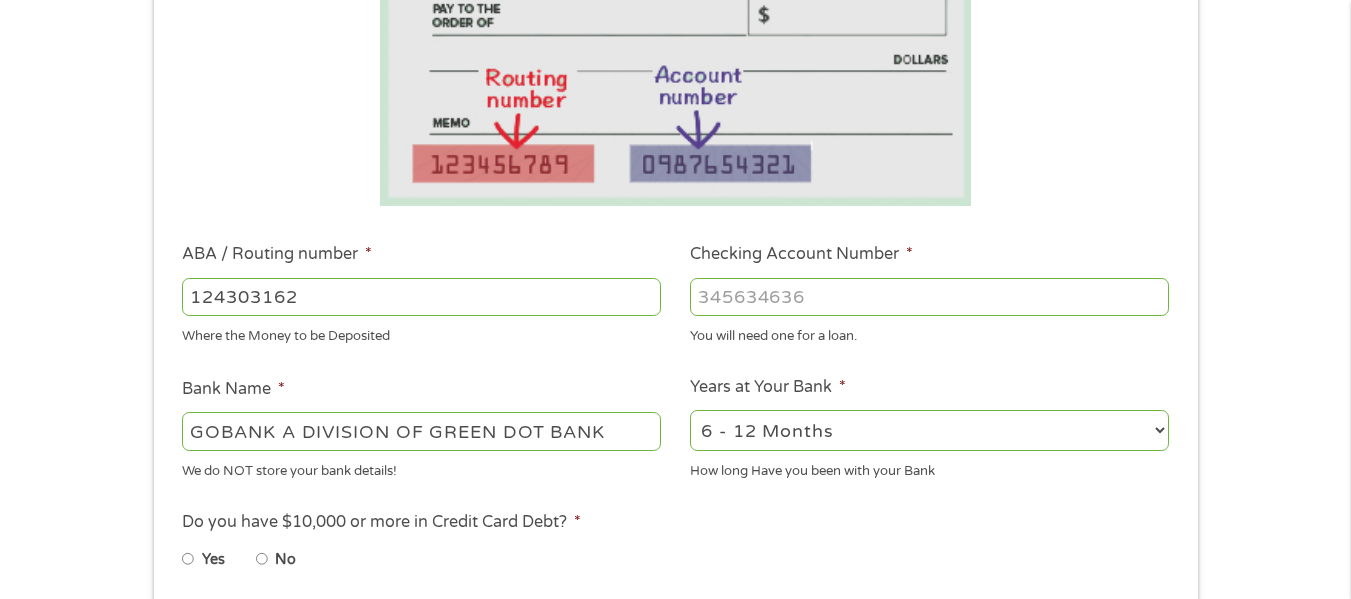 click on "2 - 4 Years 6 - 12 Months 1 - 2 Years Over 4 Years" at bounding box center (929, 430) 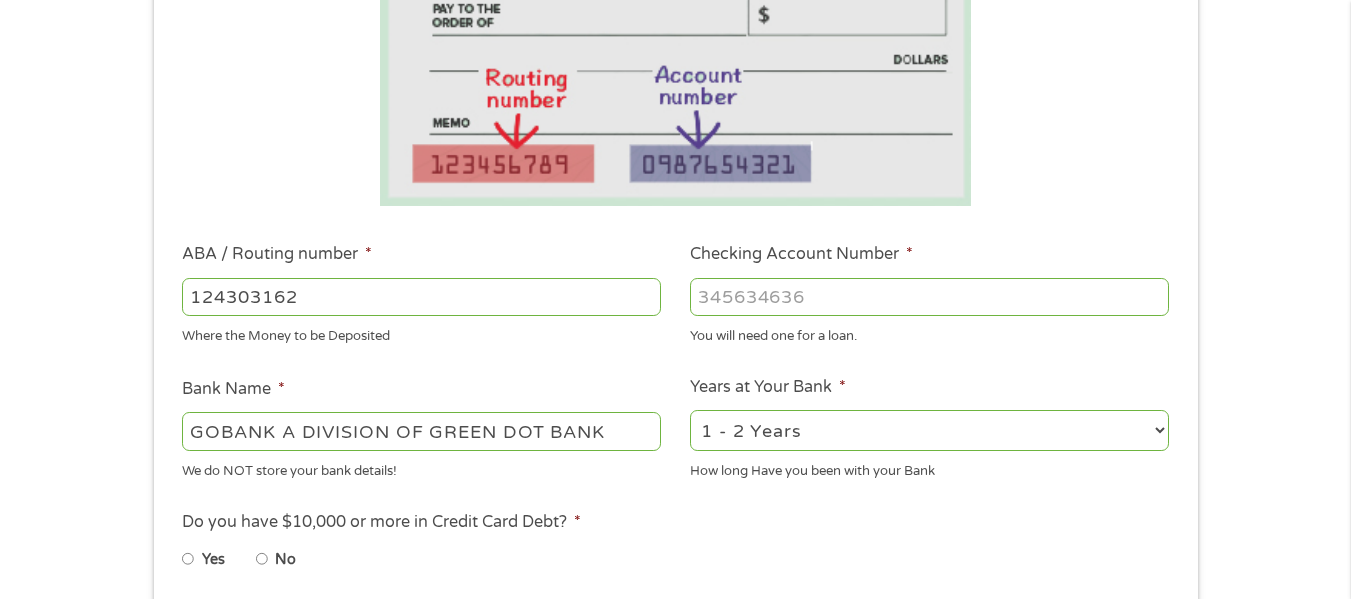 click on "Bank Information Where do you want the funds deposited? ABA / Routing number * [ROUTING_NUMBER] Where the Money to be Deposited Checking Account Number * [ACCOUNT_NUMBER] You will need one for a loan. Bank Name * GOBANK A DIVISION OF GREEN DOT BANK We do NOT store your bank details! Years at Your Bank * 2 - 4 Years 6 - 12 Months 1 - 2 Years Over 4 Years How long Have you been with your Bank This field is hidden when viewing the form My Credit Score --- Choose one --- Not Sure Excellent (700+) Good (600-700) Fair (500 - 600) Poor (under 500) * This choice Won’t affect your application This field is hidden when viewing the form Loan Reason --- Choose one --- Debt Consolidation Paying Bills Credit Card Bills Student Loan Home Improvement Big Purchase Medical Expenses Vacation Other * This choice Won’t affect your application Do you have $10,000 or more in Credit Card Debt? *
Yes
No
Terms and conditions
unsubscribe
Terms and conditions *" at bounding box center [675, 344] 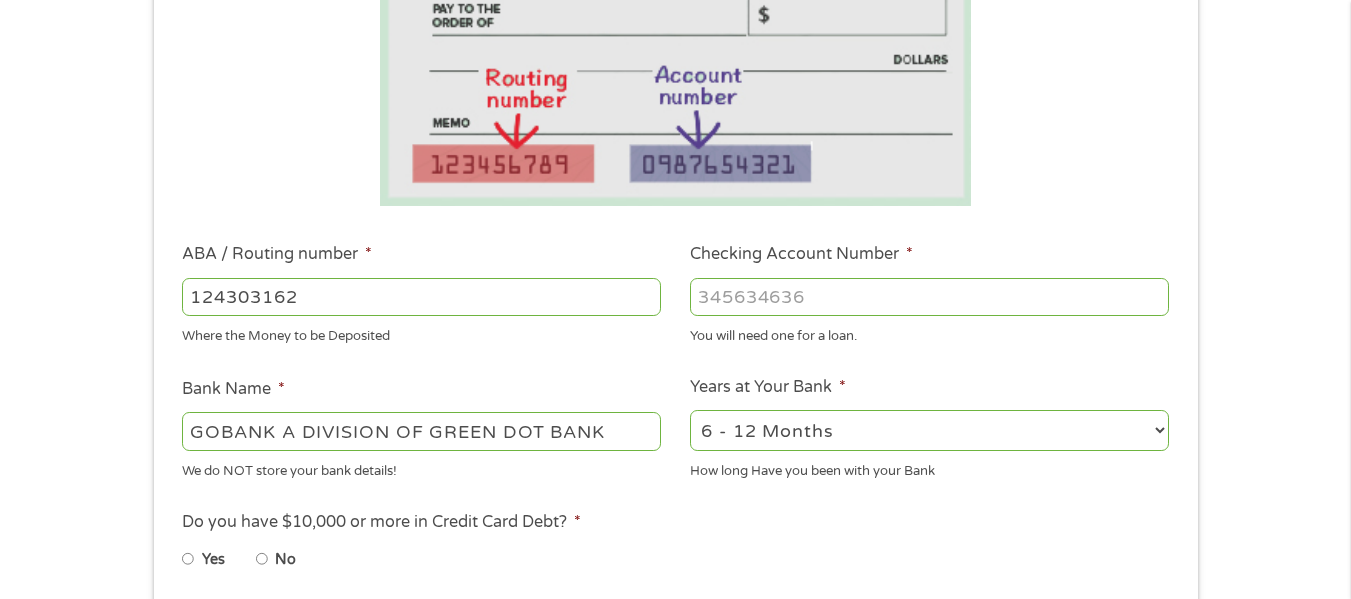 click on "2 - 4 Years 6 - 12 Months 1 - 2 Years Over 4 Years" at bounding box center [929, 430] 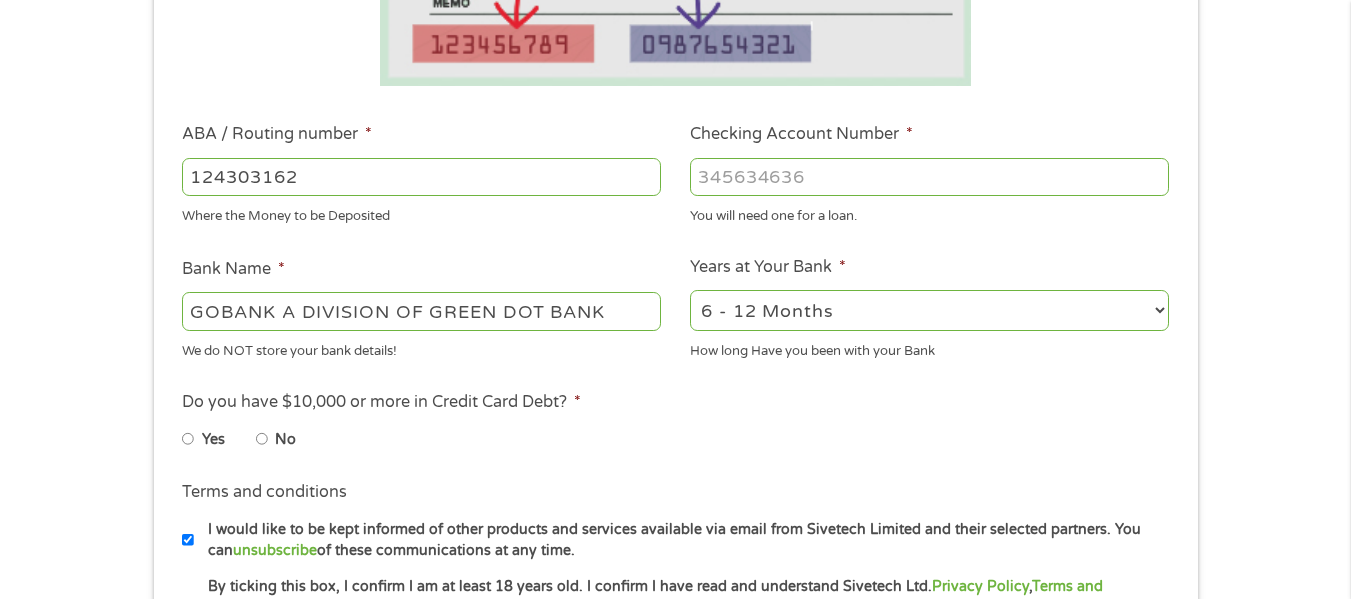 scroll, scrollTop: 560, scrollLeft: 0, axis: vertical 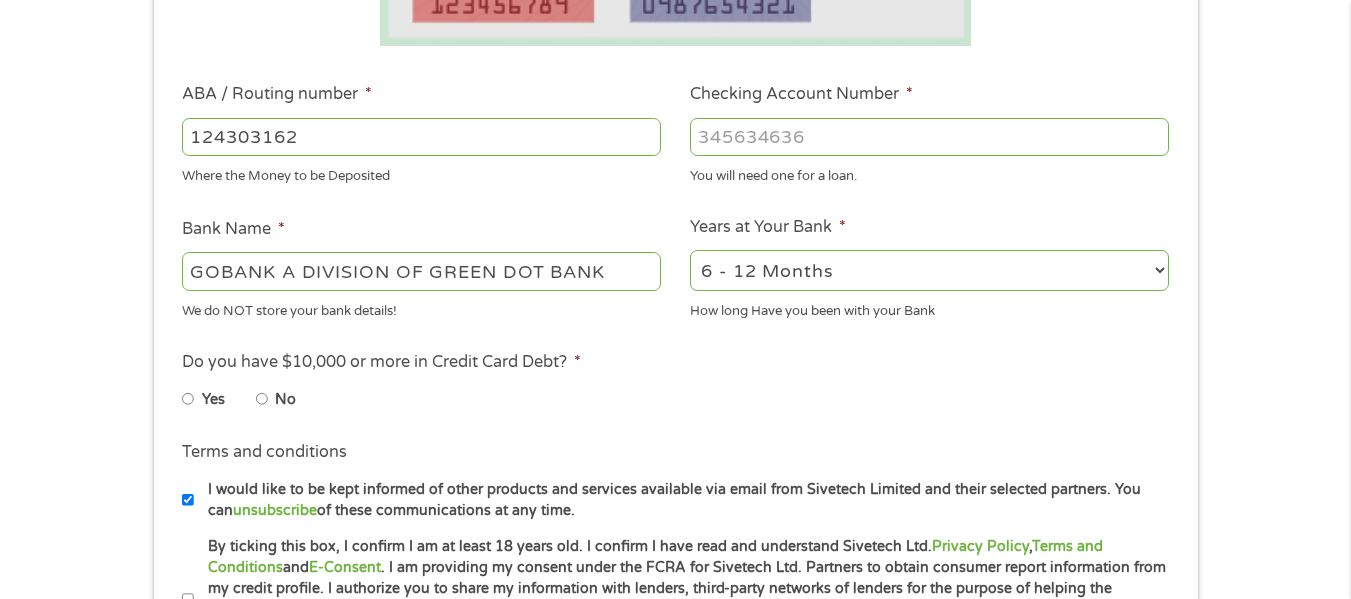 click on "No" at bounding box center [292, 399] 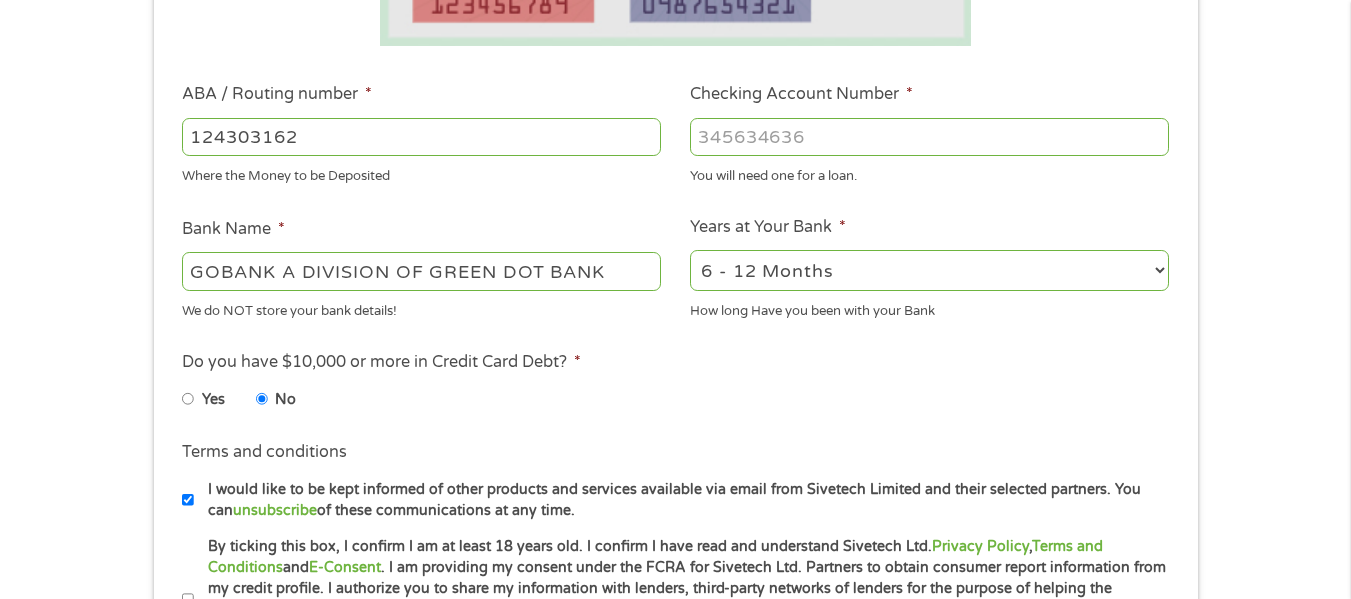 click on "Yes
No" at bounding box center (420, 403) 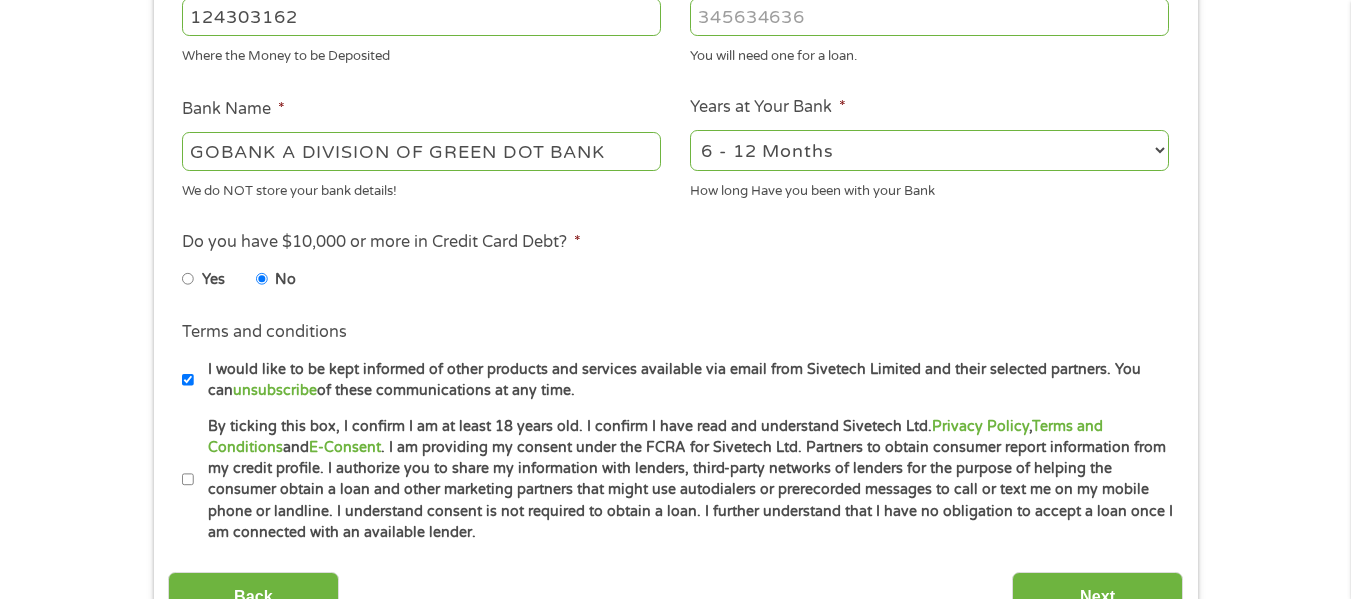 scroll, scrollTop: 720, scrollLeft: 0, axis: vertical 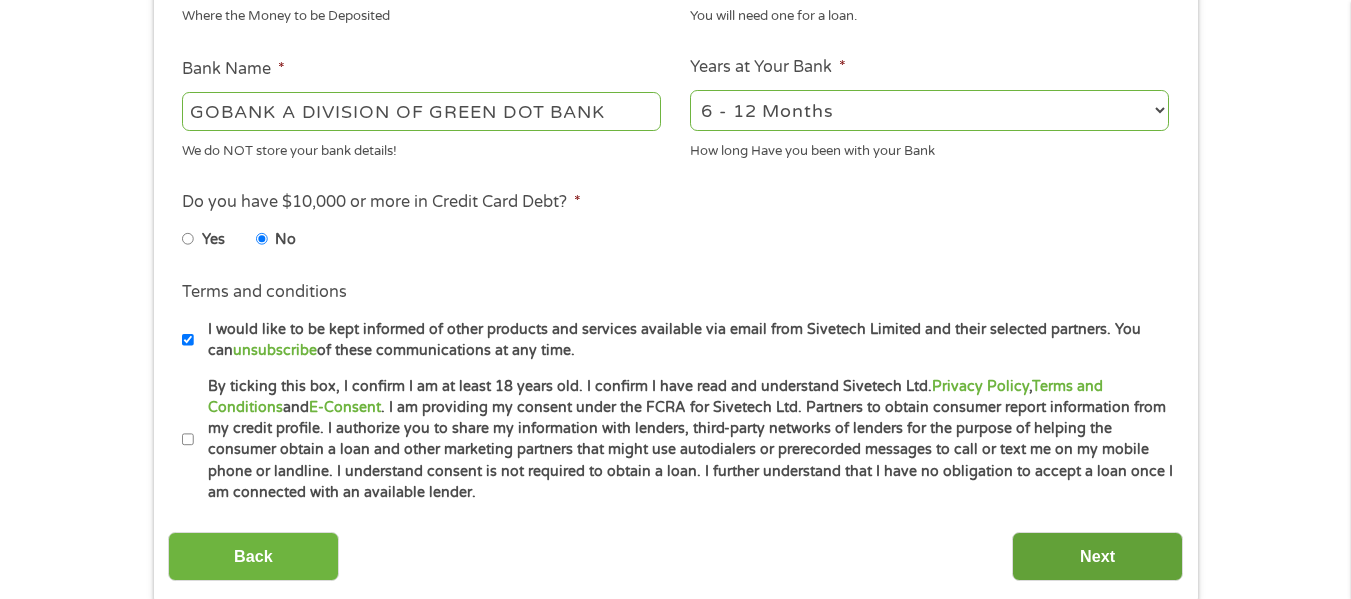 click on "Next" at bounding box center (1097, 556) 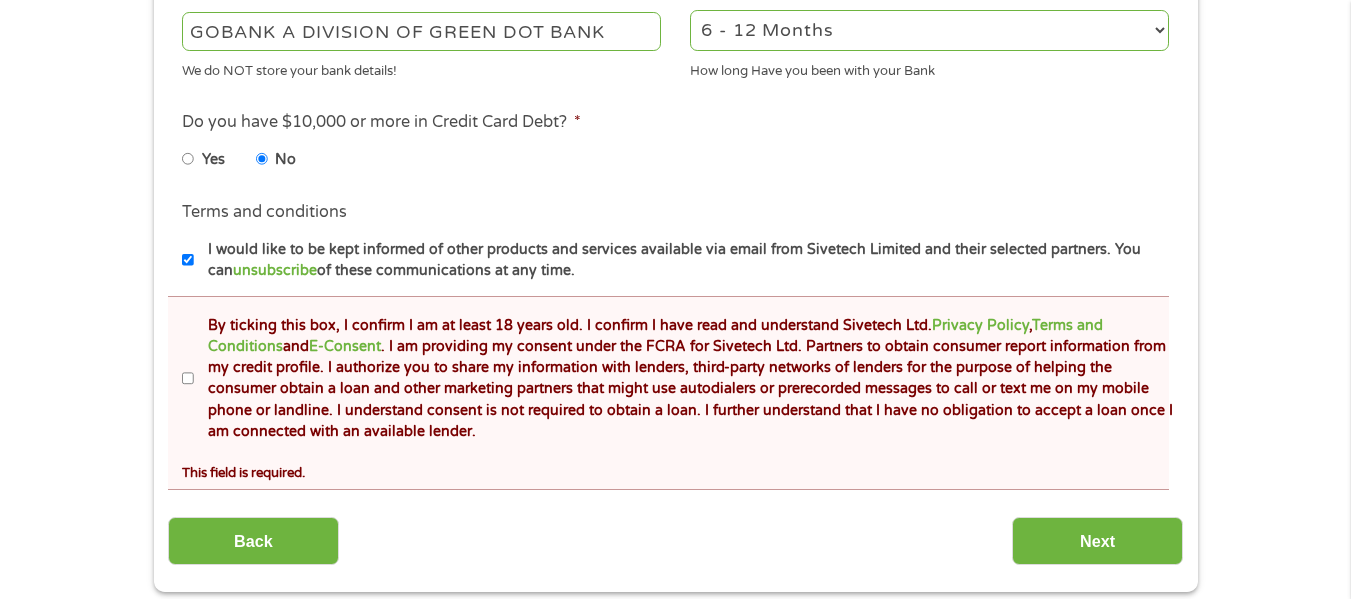 scroll, scrollTop: 8, scrollLeft: 8, axis: both 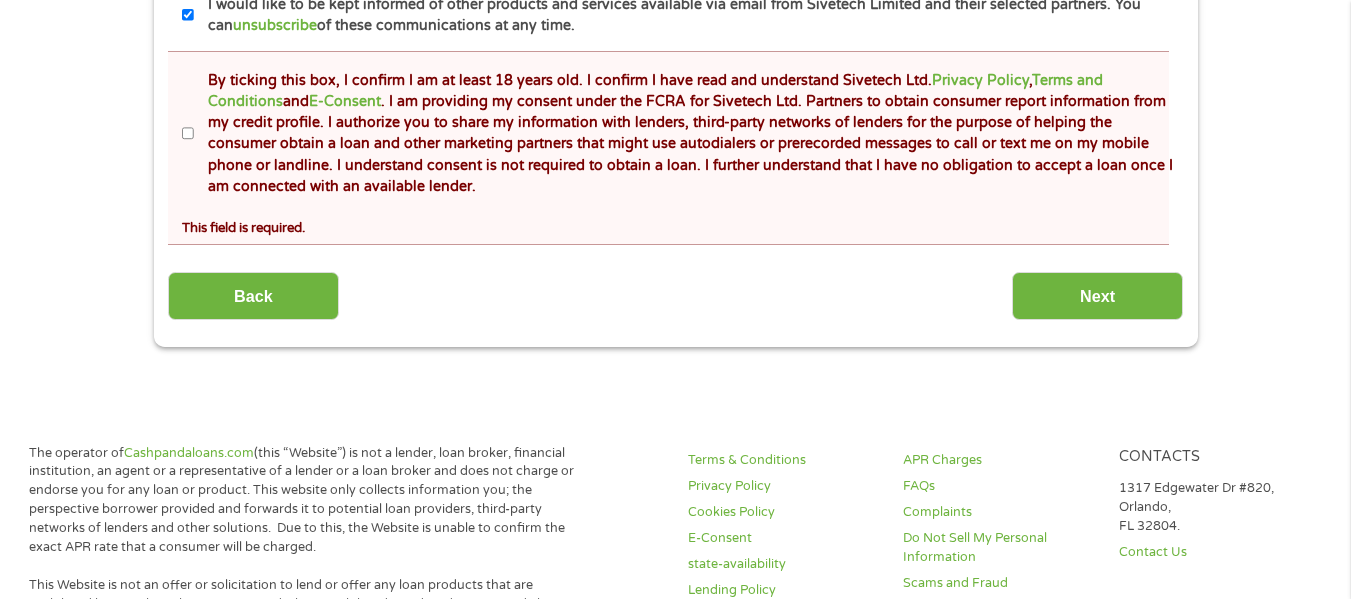 click on "By ticking this box, I confirm I am at least 18 years old. I confirm I have read and understand Sivetech Ltd.  Privacy Policy ,  Terms and Conditions  and  E-Consent . I am providing my consent under the FCRA for Sivetech Ltd. Partners to obtain consumer report information from my credit profile. I authorize you to share my information with lenders, third-party networks of lenders for the purpose of helping the consumer obtain a loan and other marketing partners that might use autodialers or prerecorded messages to call or text me on my mobile phone or landline. I understand consent is not required to obtain a loan. I further understand that I have no obligation to accept a loan once I am connected with an available lender." at bounding box center (188, 134) 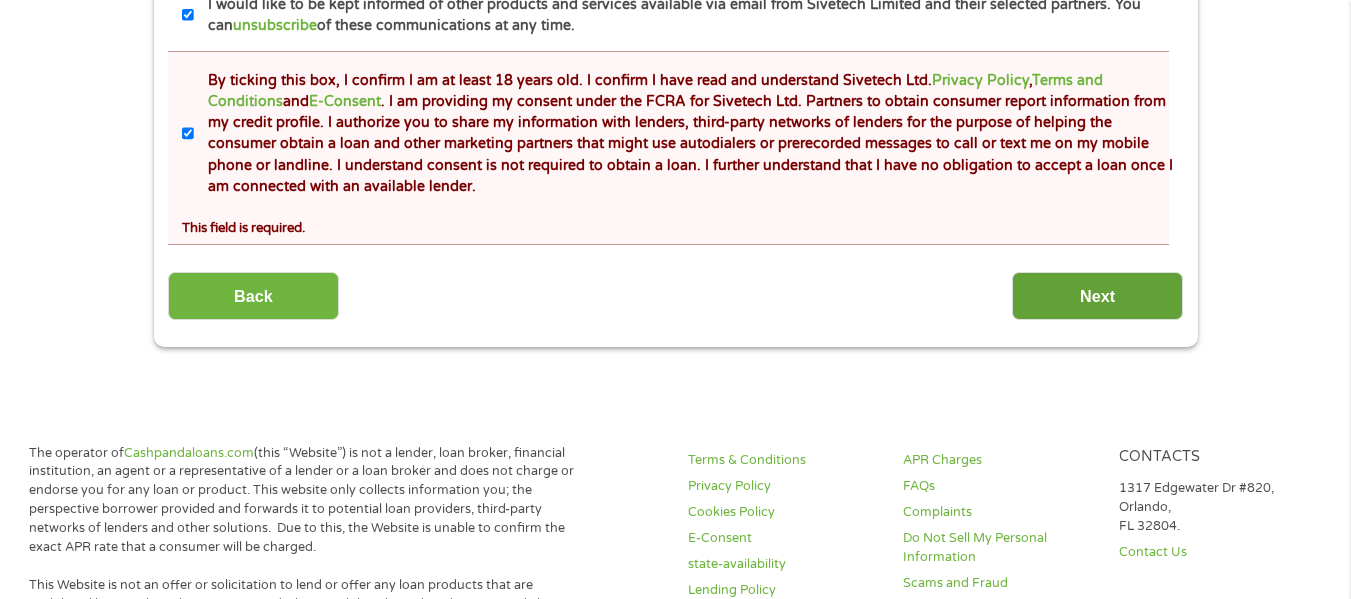 click on "Next" at bounding box center (1097, 296) 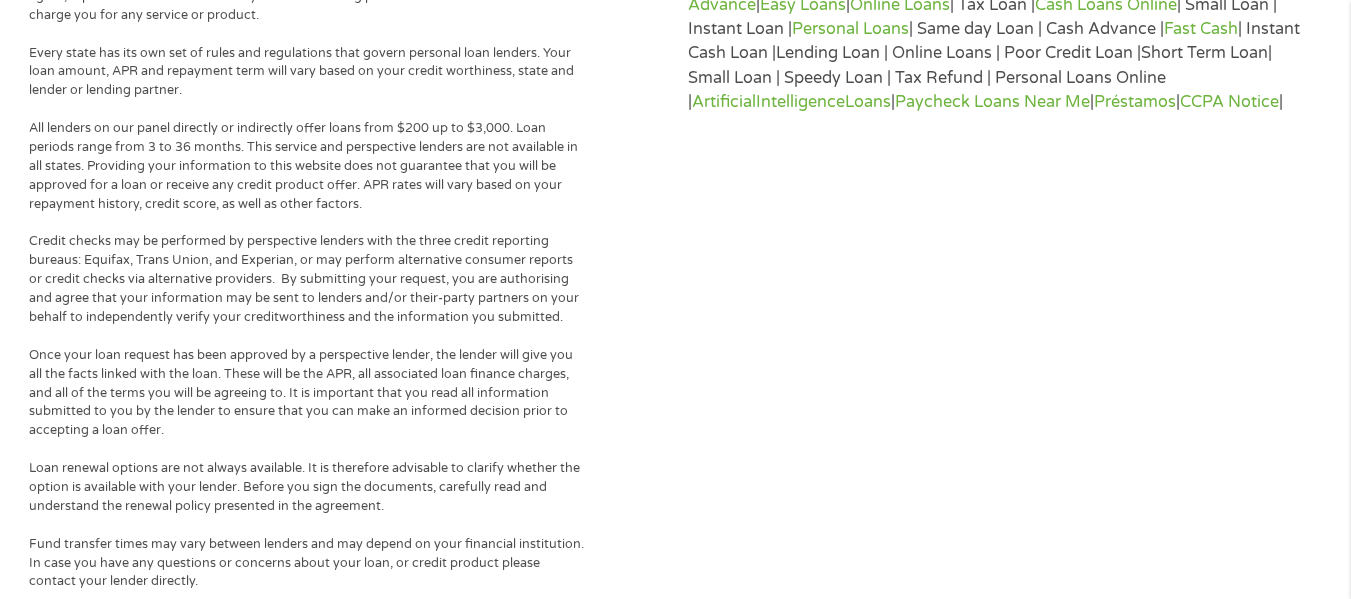 scroll, scrollTop: 8, scrollLeft: 8, axis: both 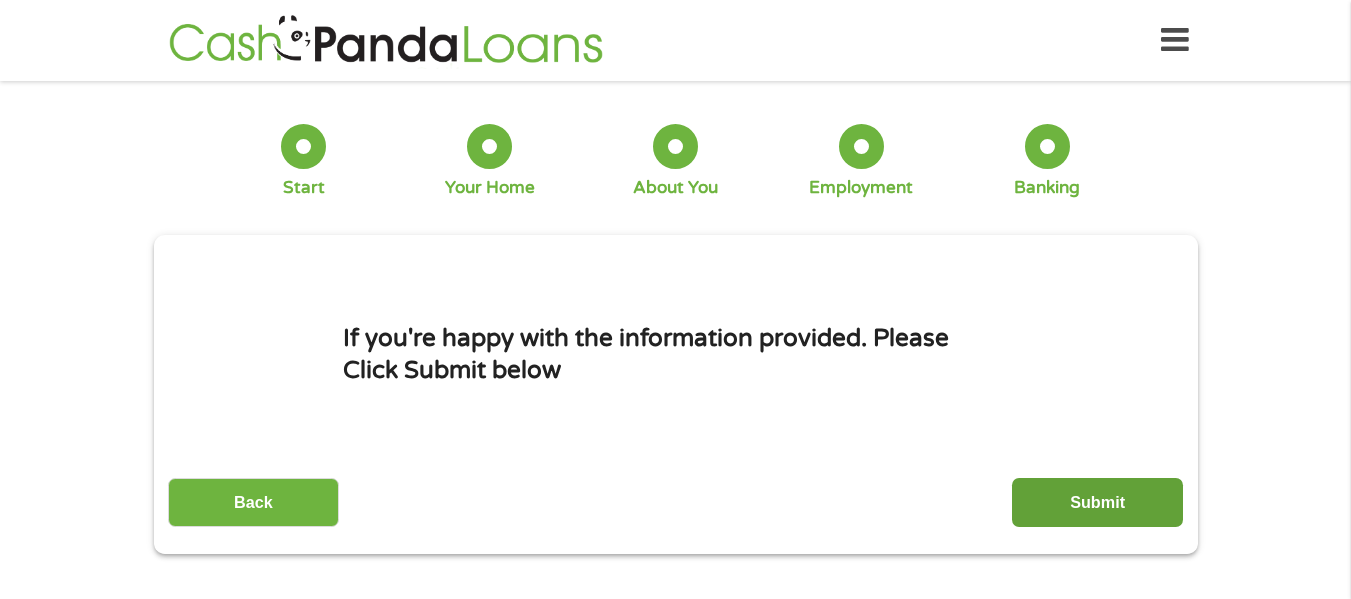 click on "Submit" at bounding box center [1097, 502] 